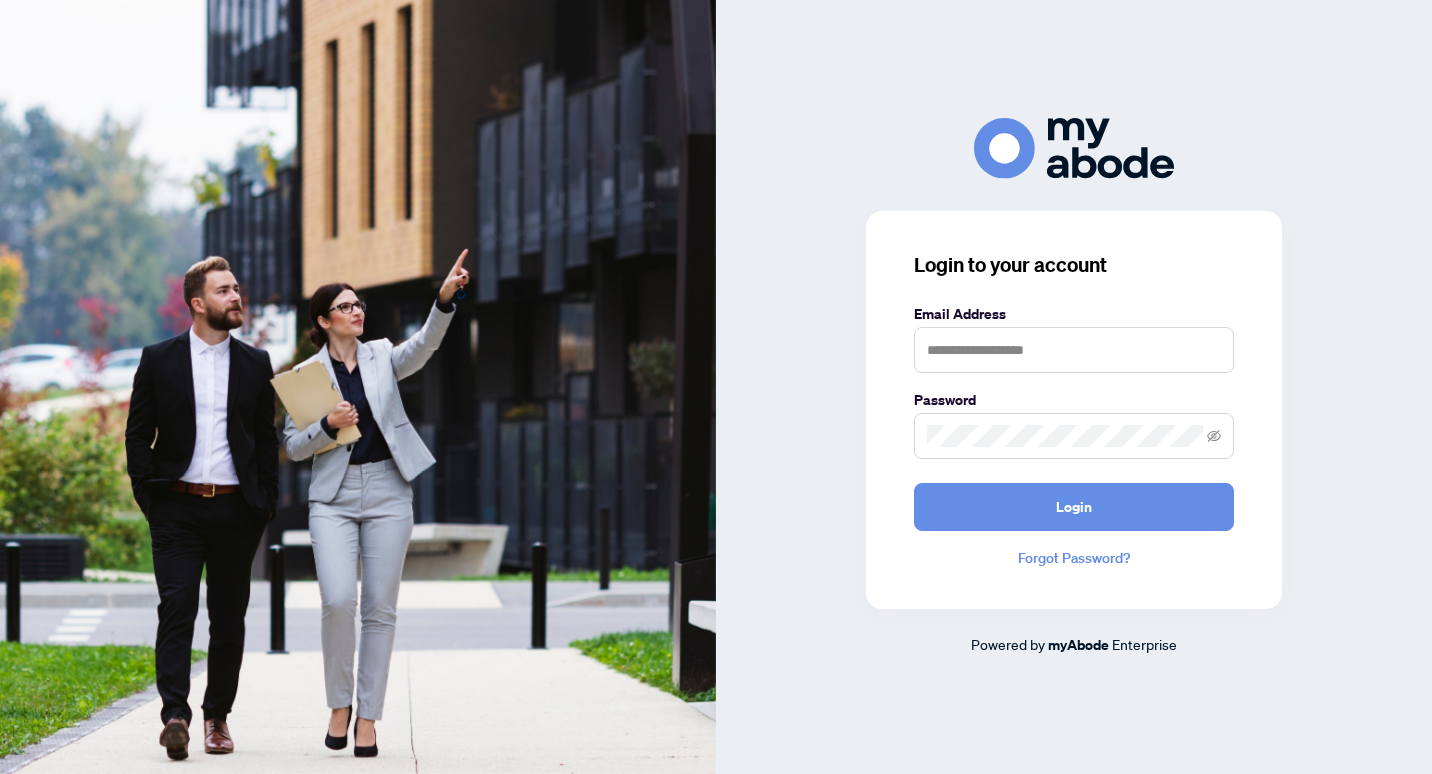 scroll, scrollTop: 0, scrollLeft: 0, axis: both 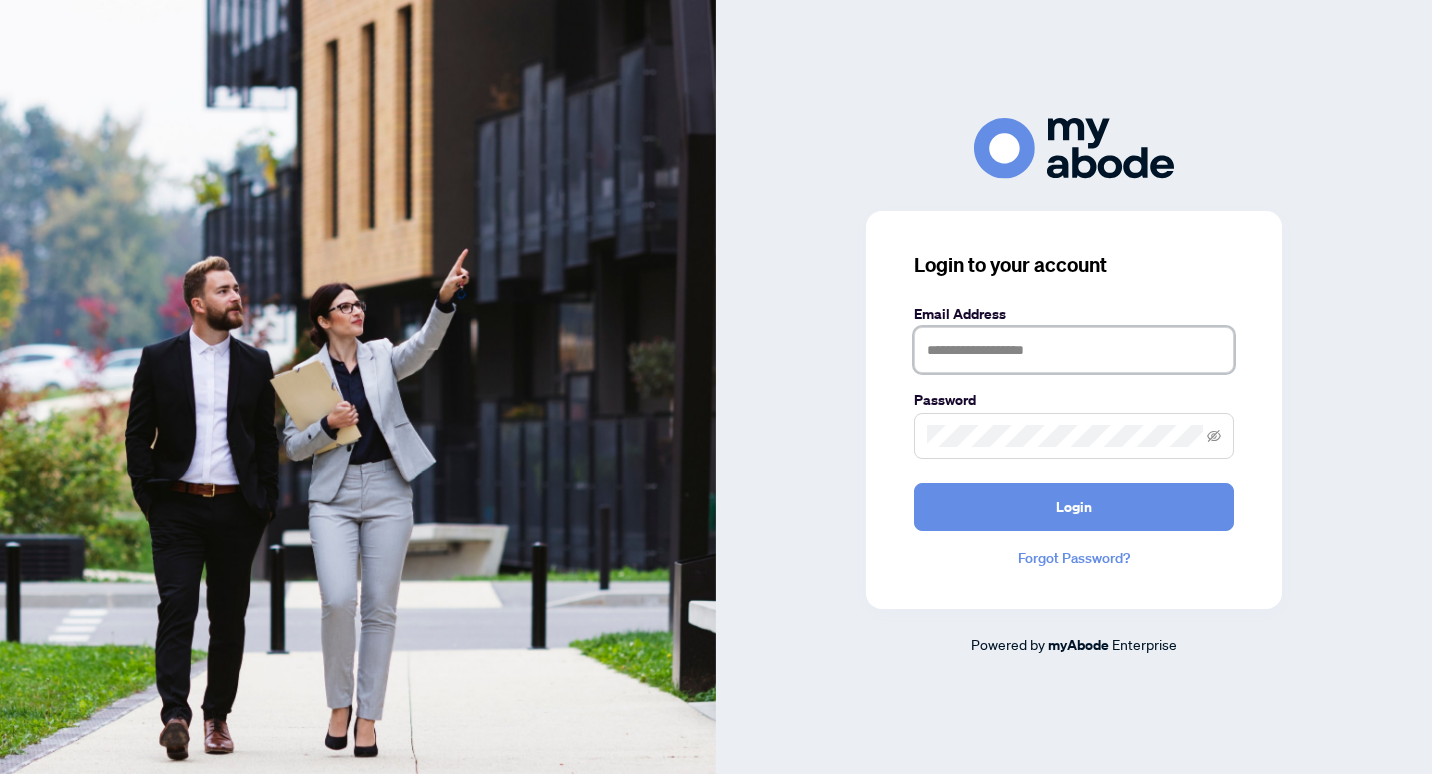 type on "**********" 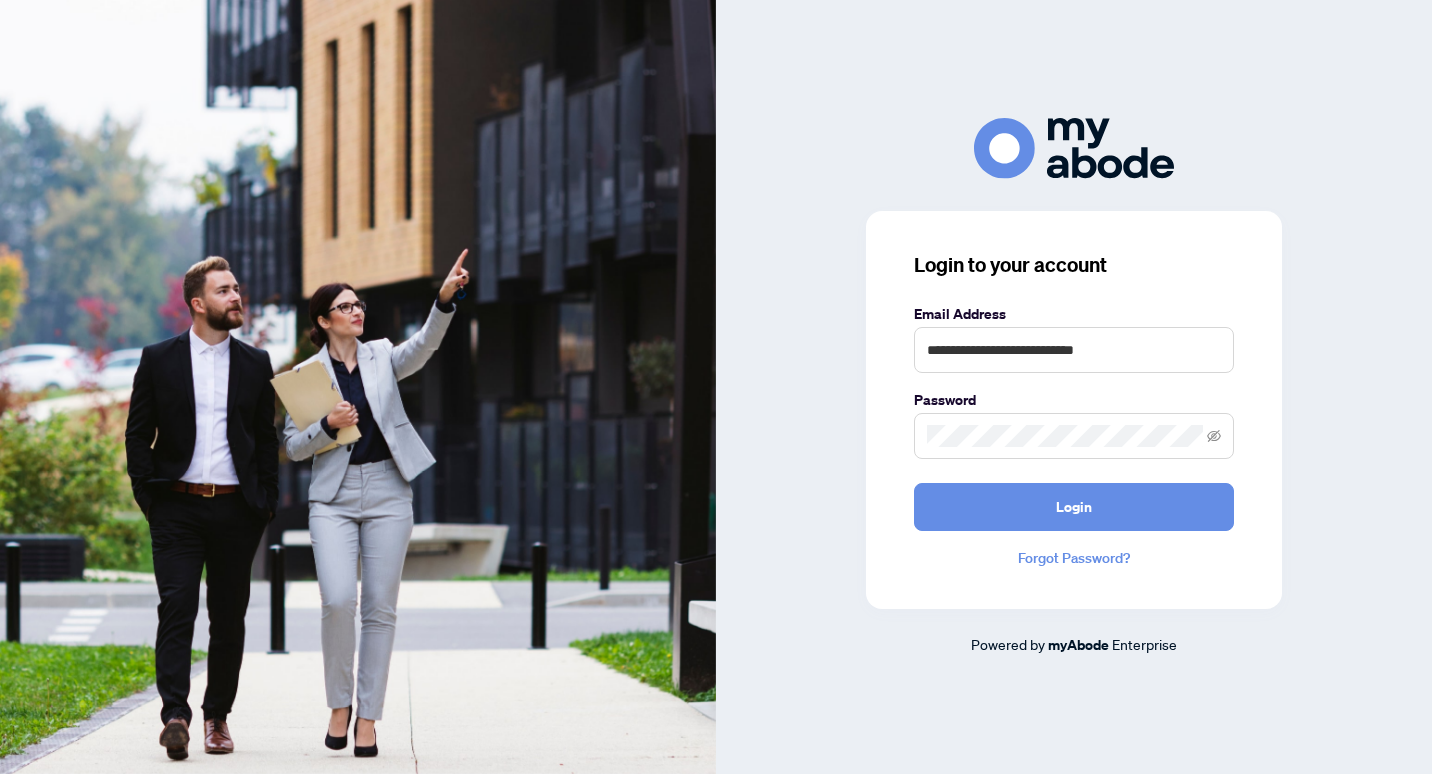 click on "**********" at bounding box center [1074, 387] 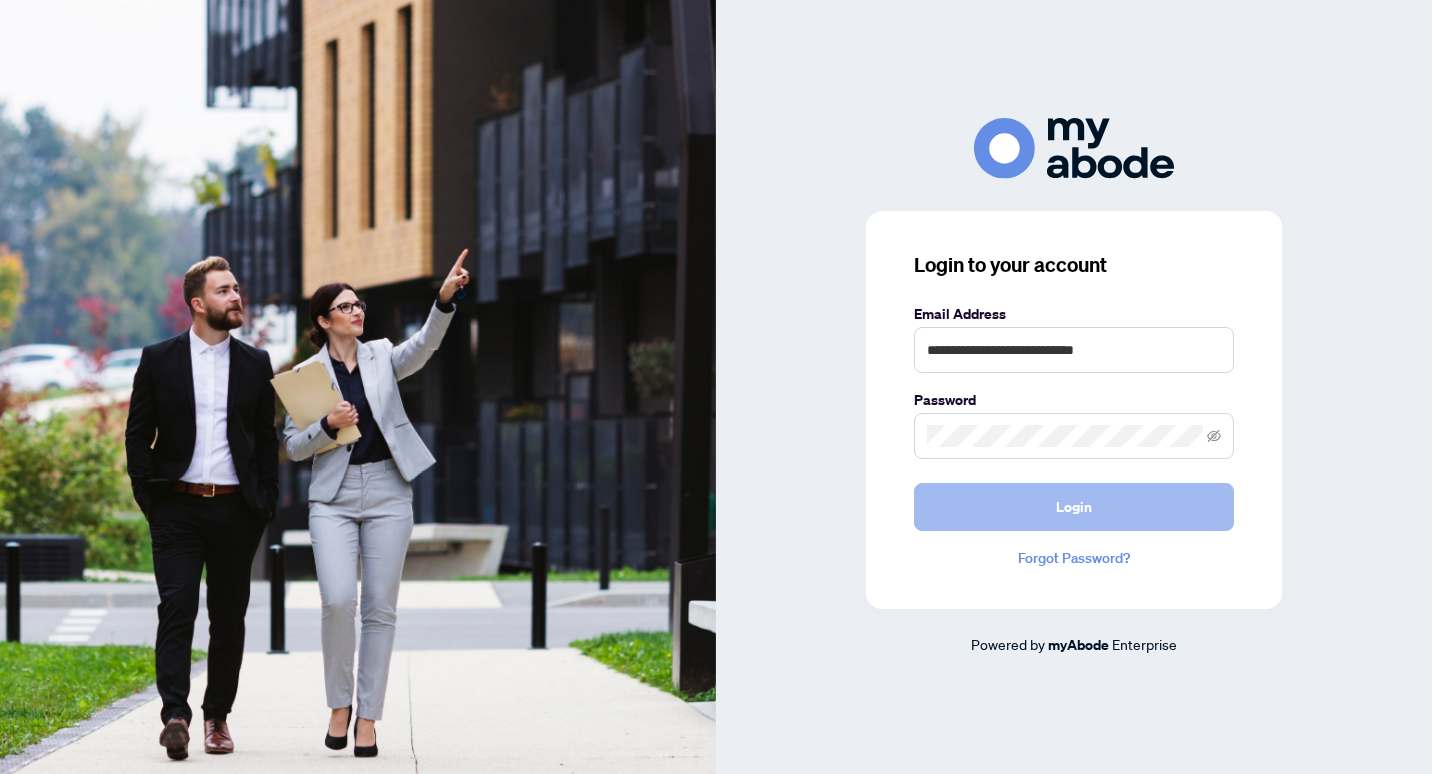 click on "Login" at bounding box center (1074, 507) 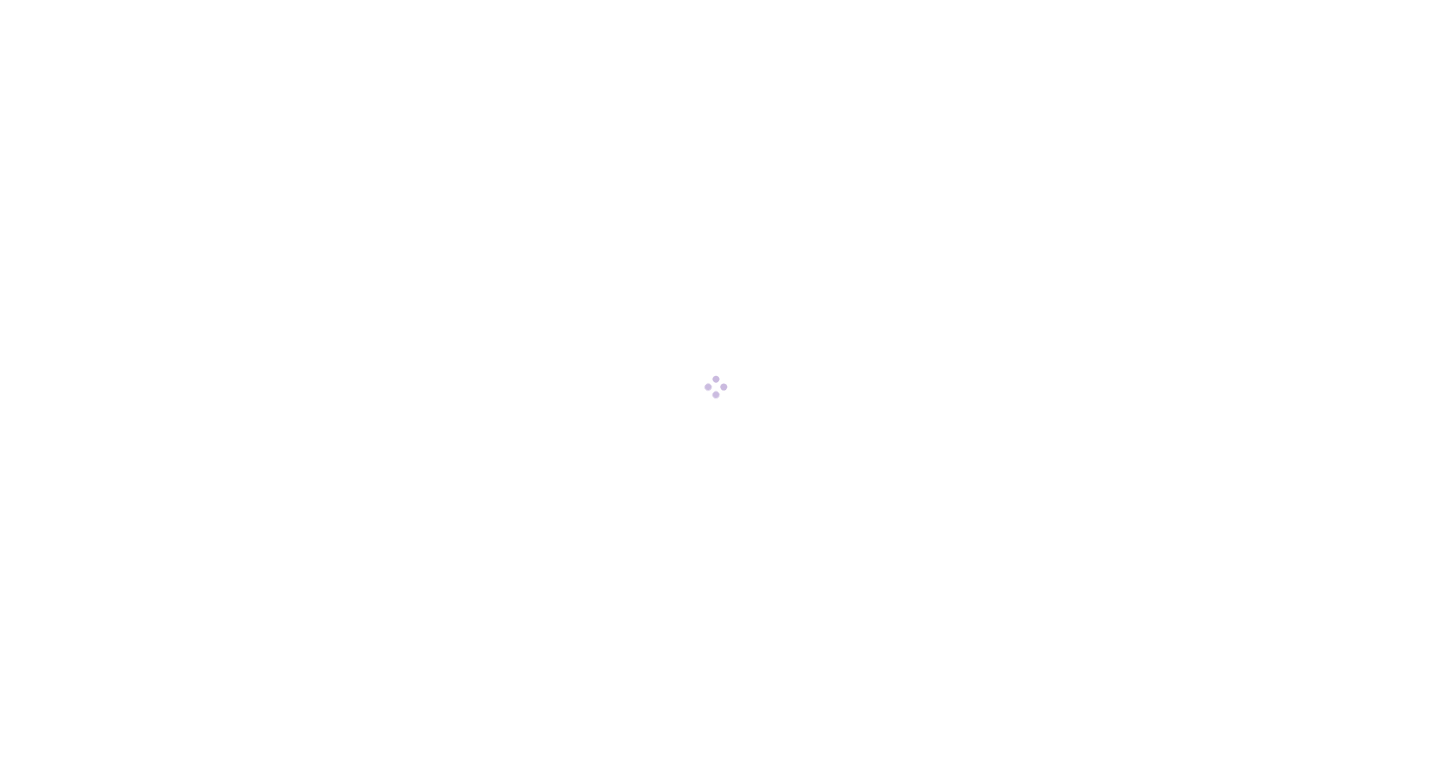 scroll, scrollTop: 0, scrollLeft: 0, axis: both 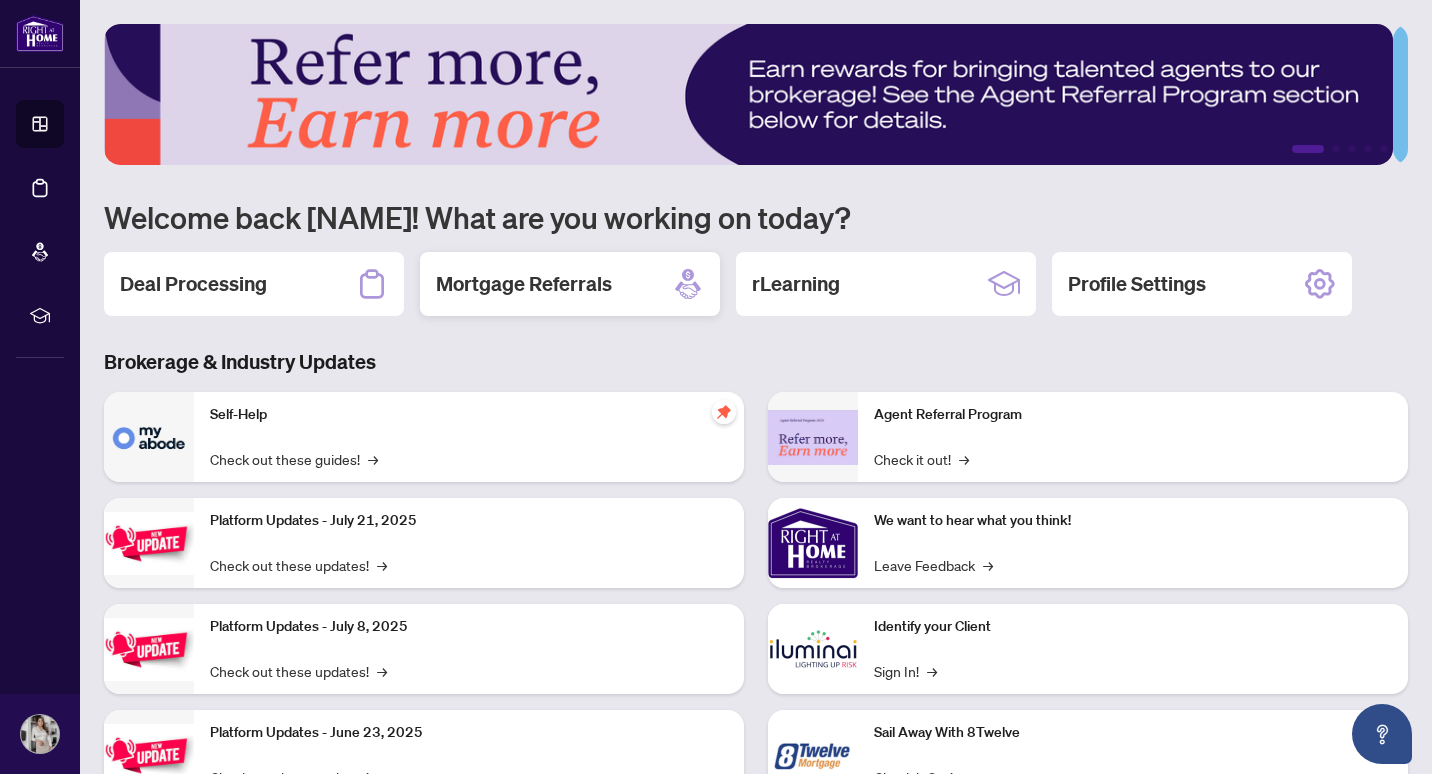 click on "Mortgage Referrals" at bounding box center [570, 284] 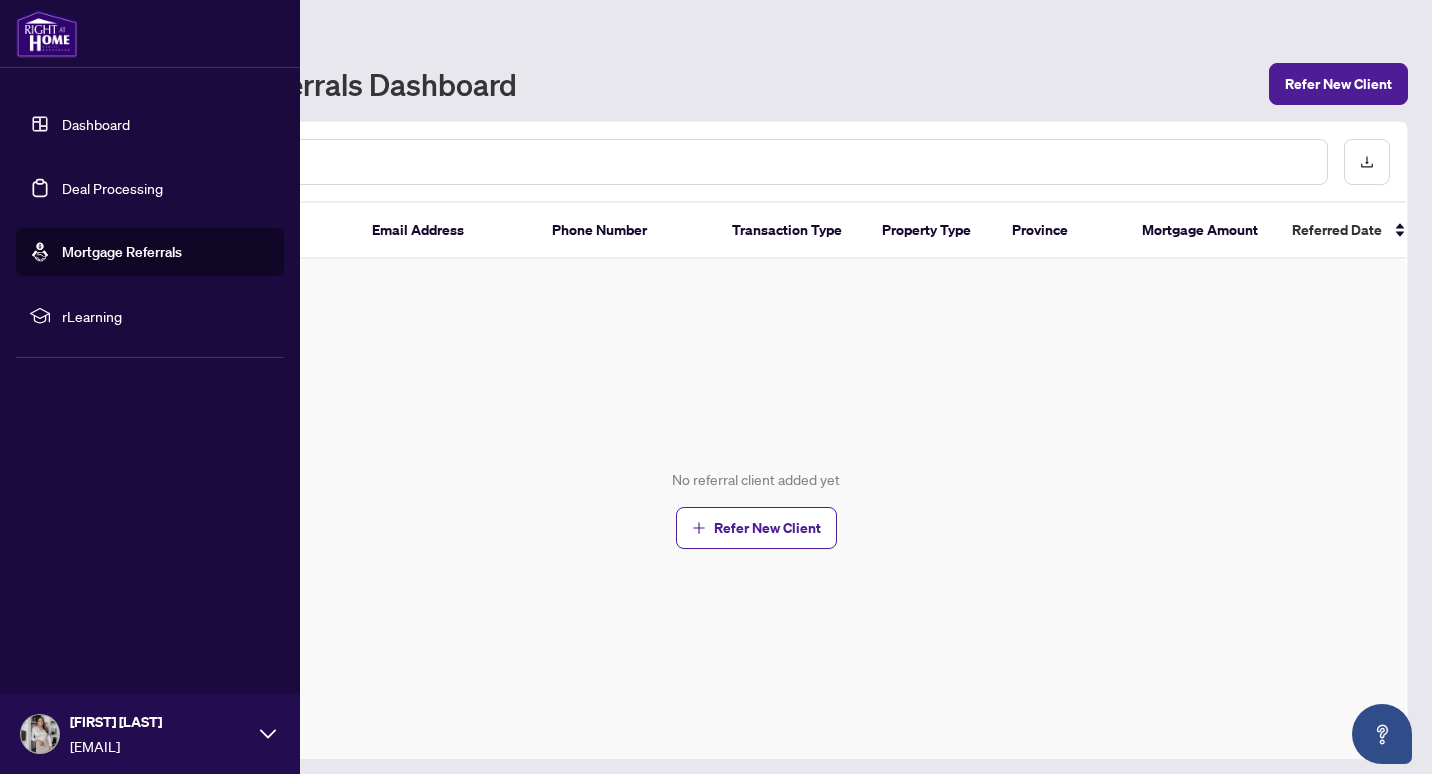 click on "Dashboard" at bounding box center (96, 124) 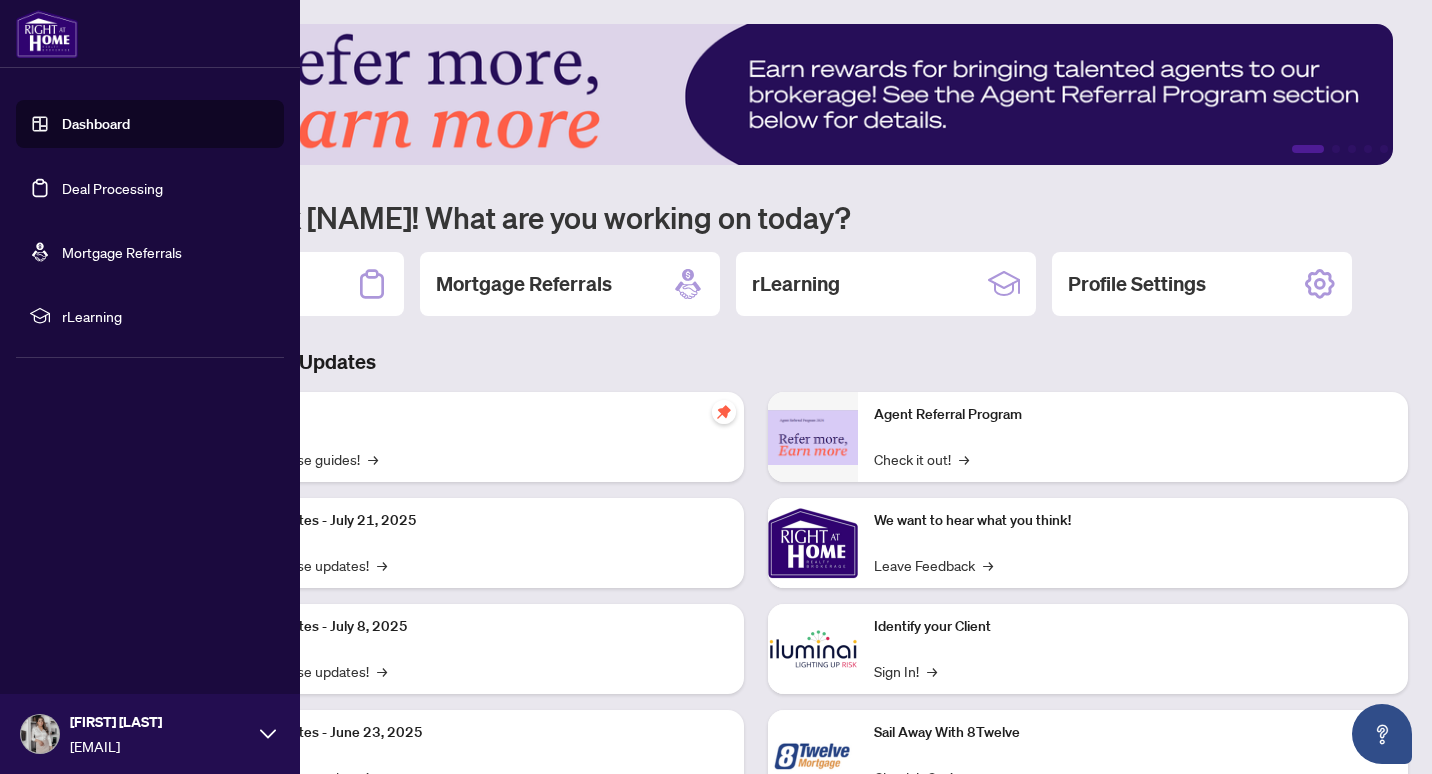 click on "Dashboard" at bounding box center (96, 124) 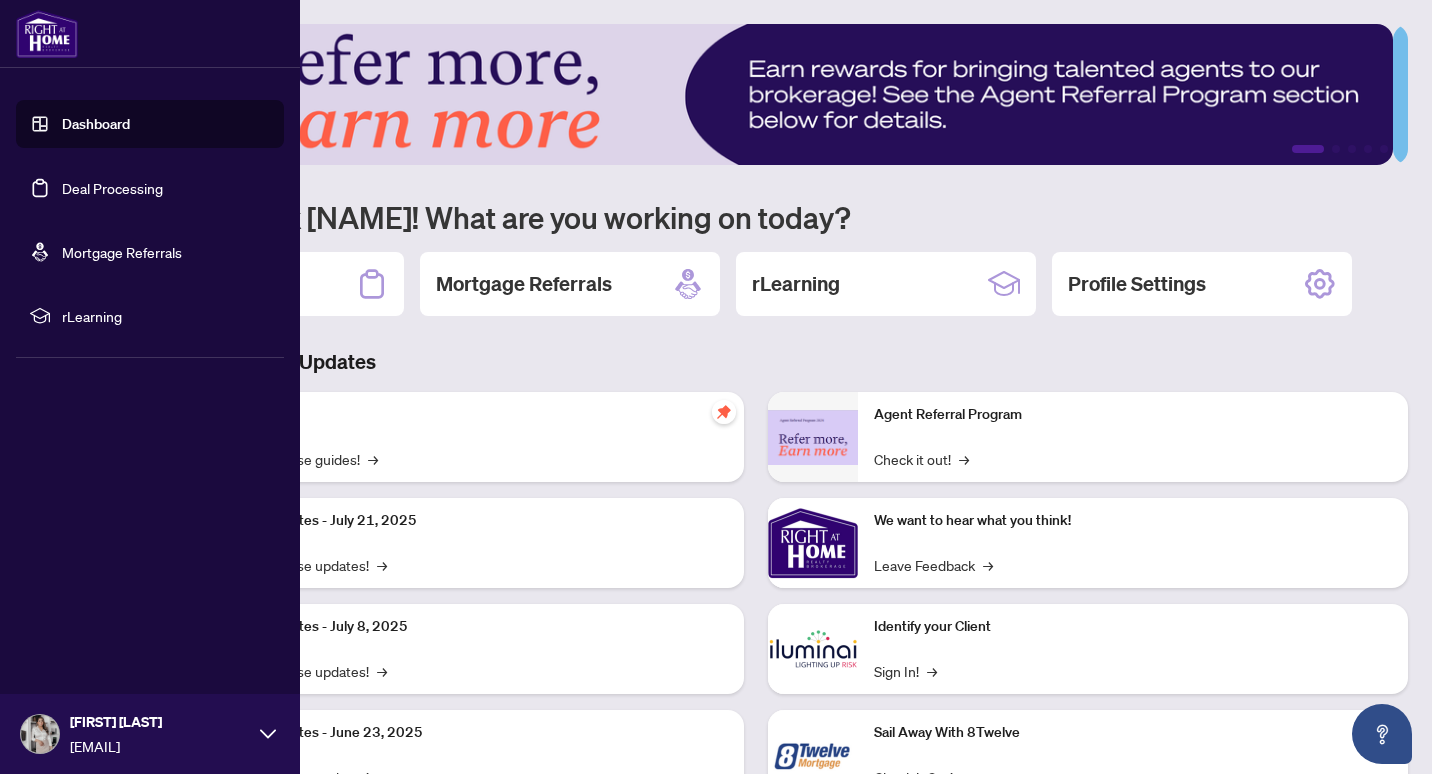 click on "Deal Processing" at bounding box center (112, 188) 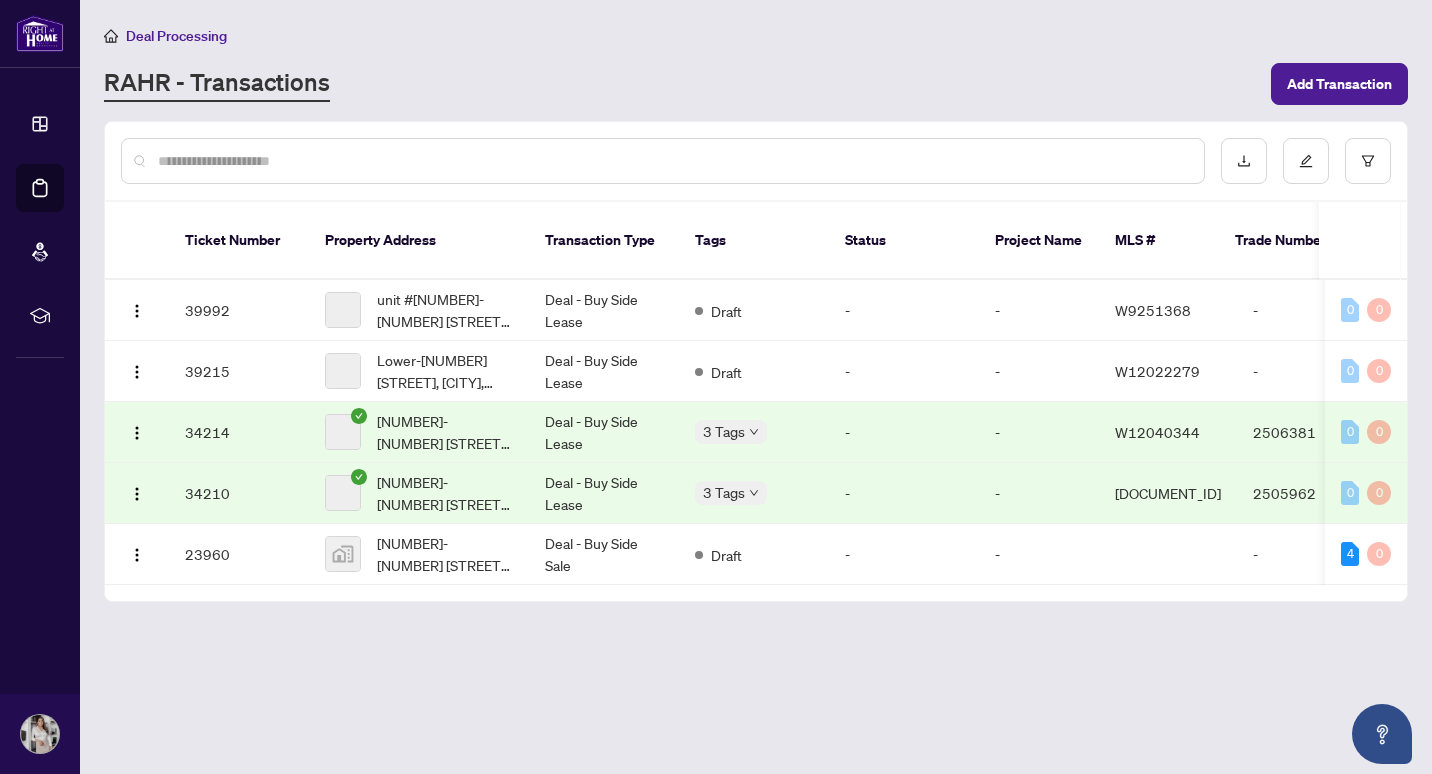 click on "RAHR - Transactions Add Transaction" at bounding box center (756, 84) 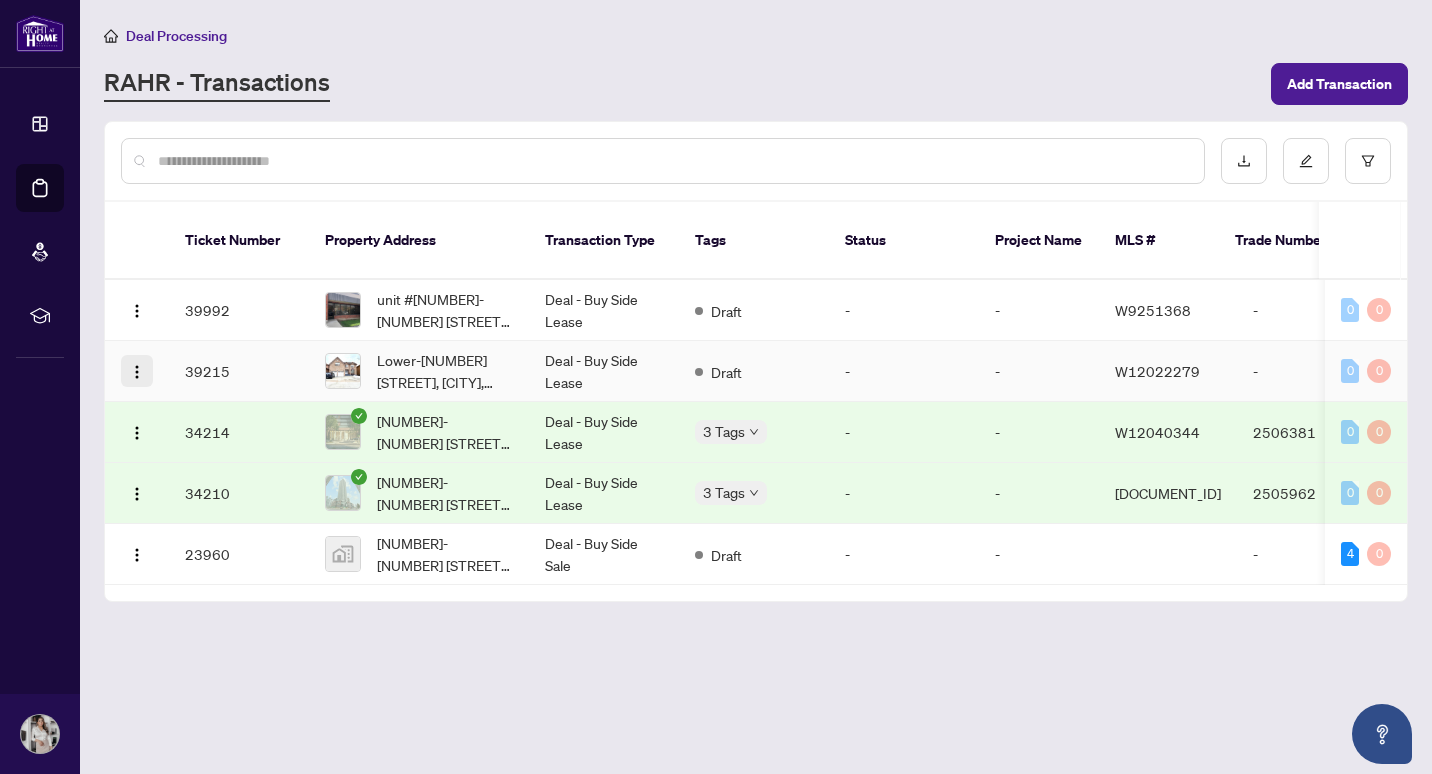 click at bounding box center [137, 372] 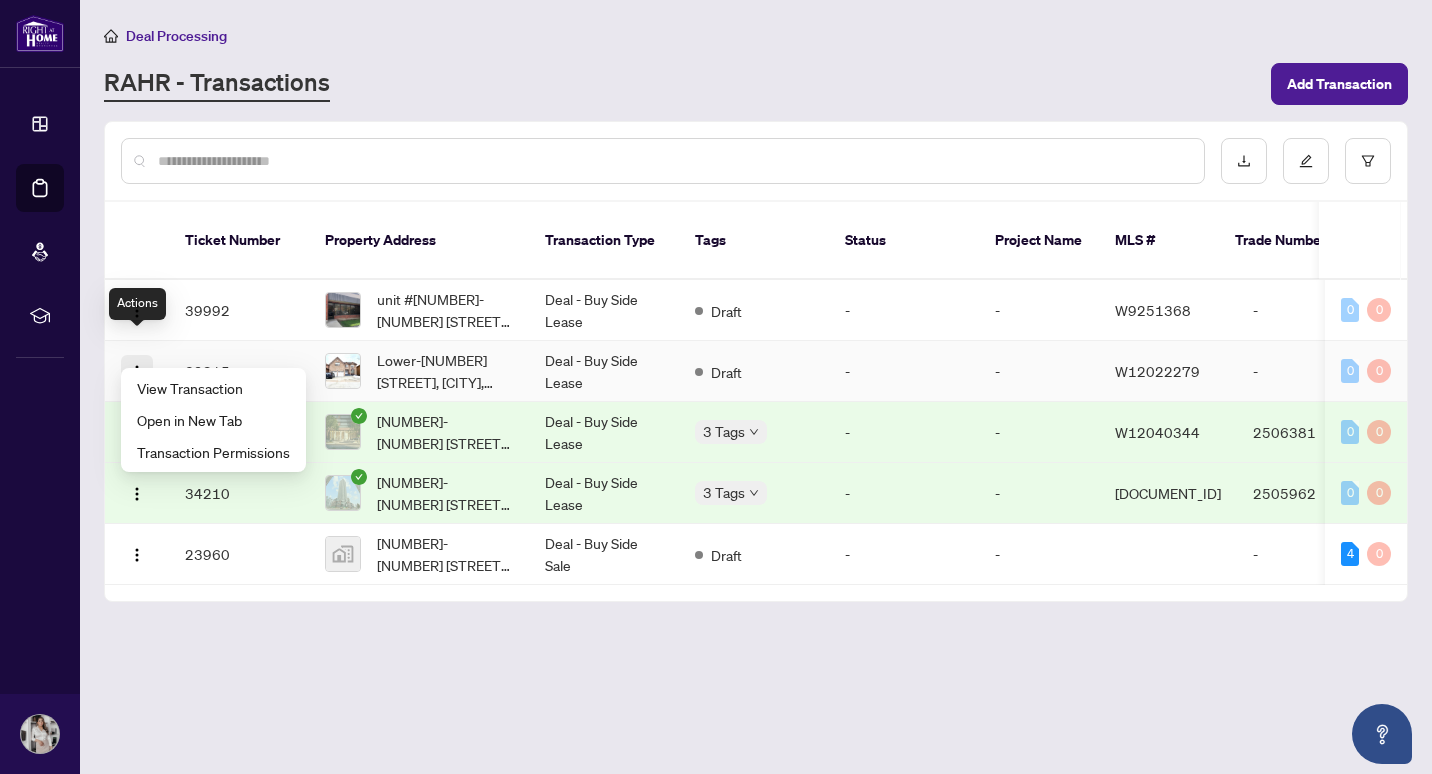 click at bounding box center (137, 370) 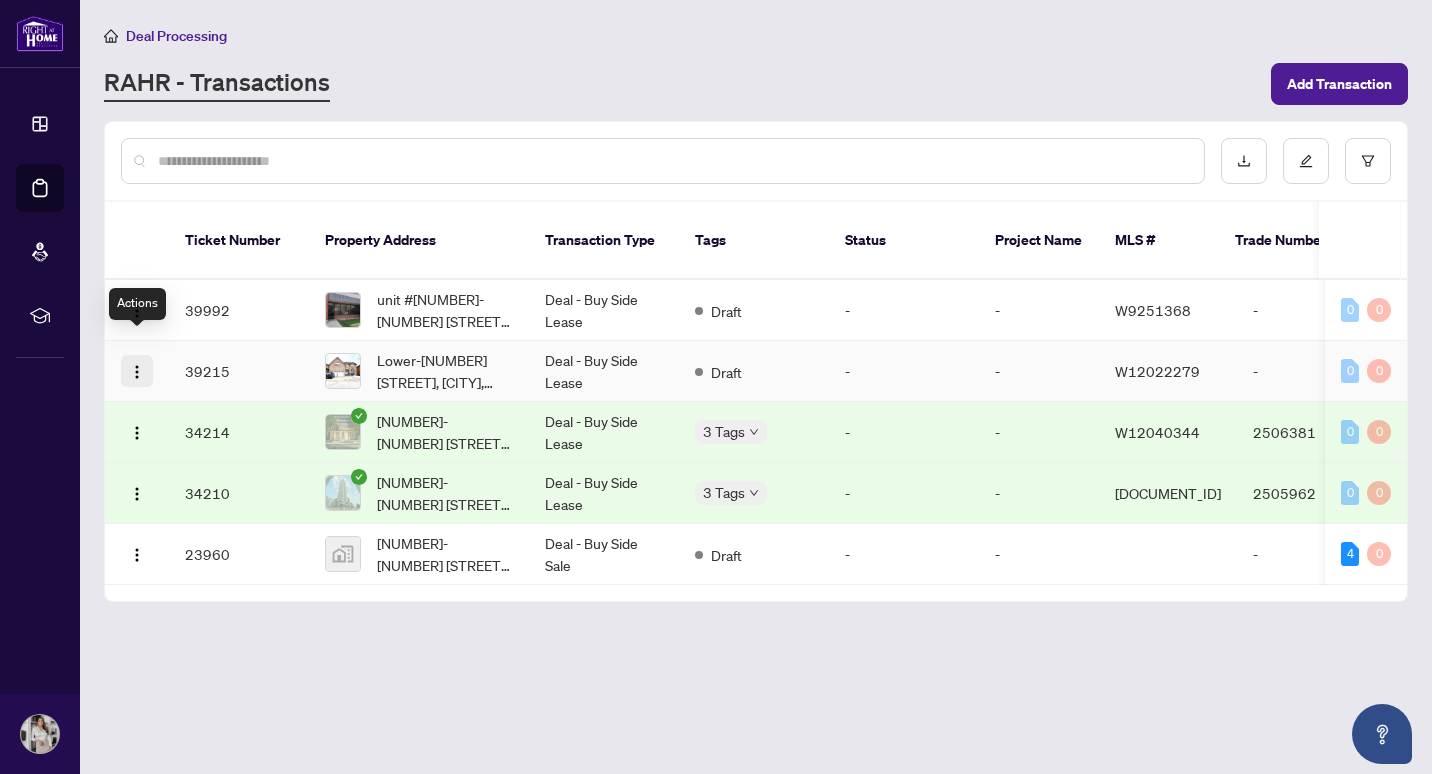 click at bounding box center (137, 370) 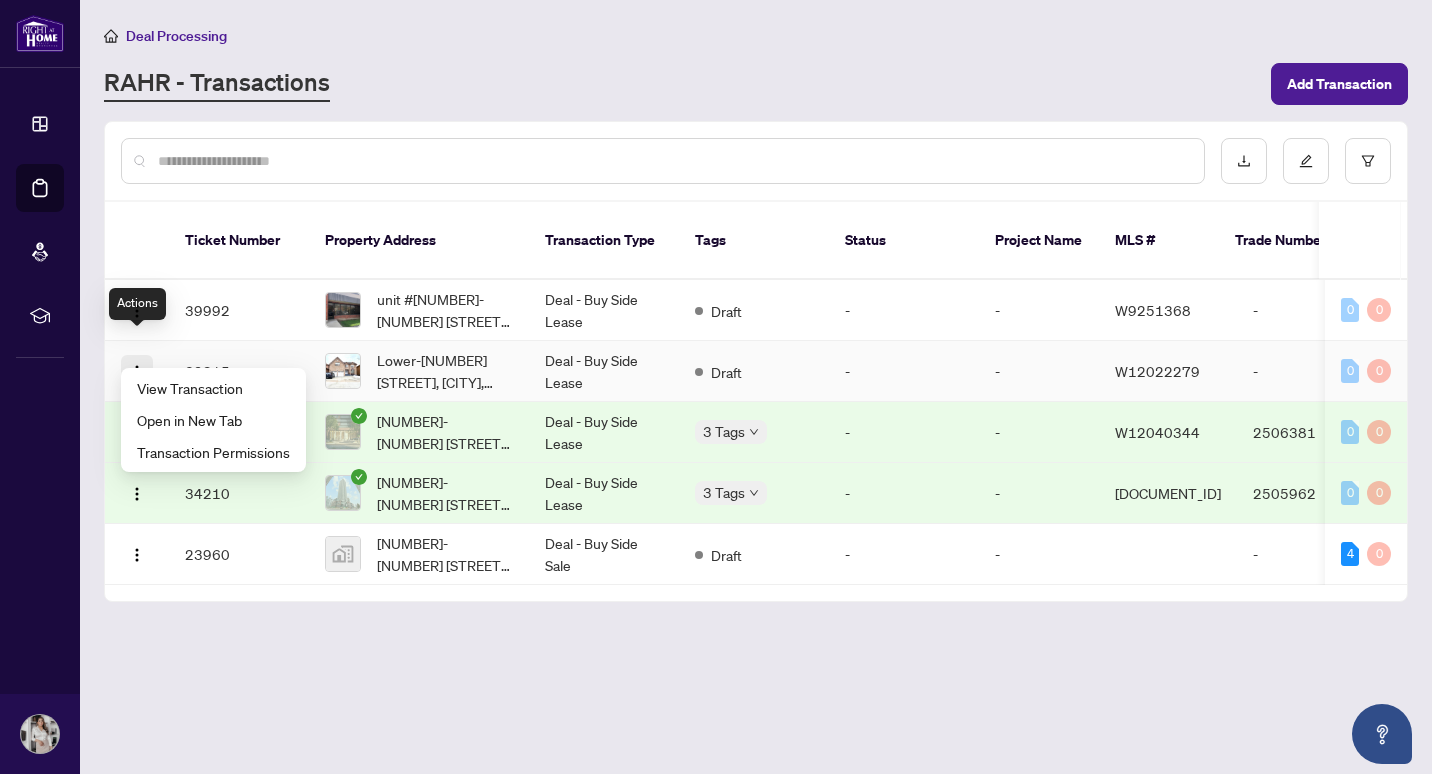 click at bounding box center (137, 370) 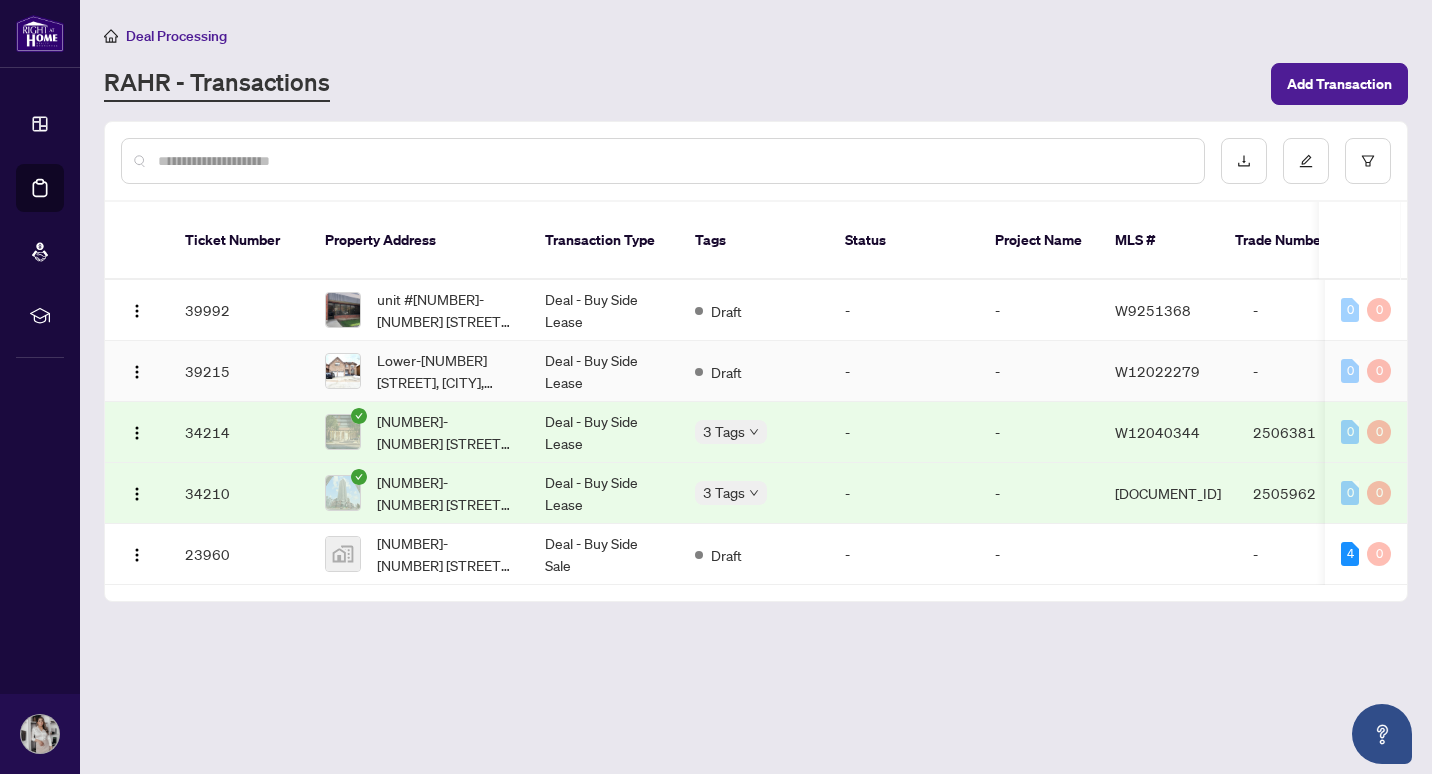 click on "39215" at bounding box center [239, 371] 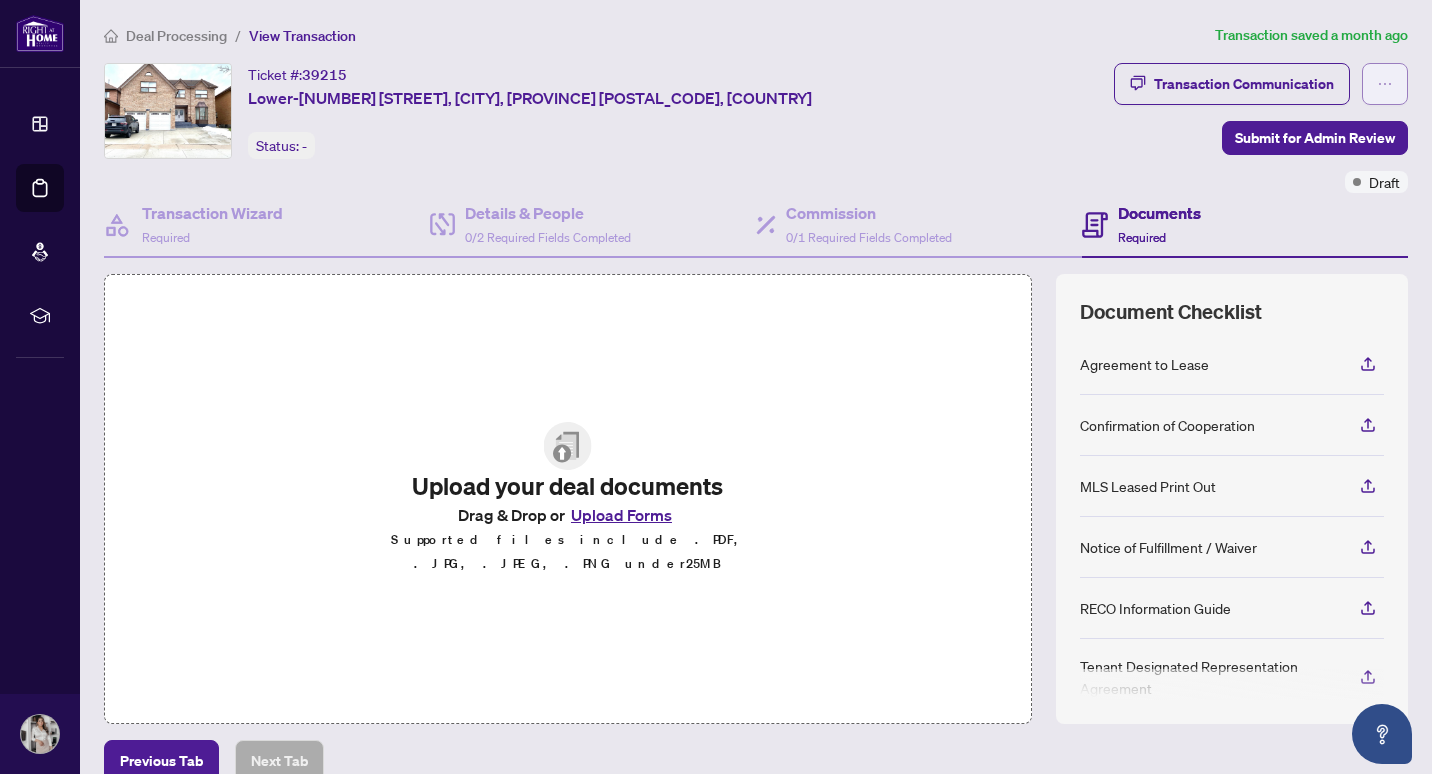 click at bounding box center [1385, 84] 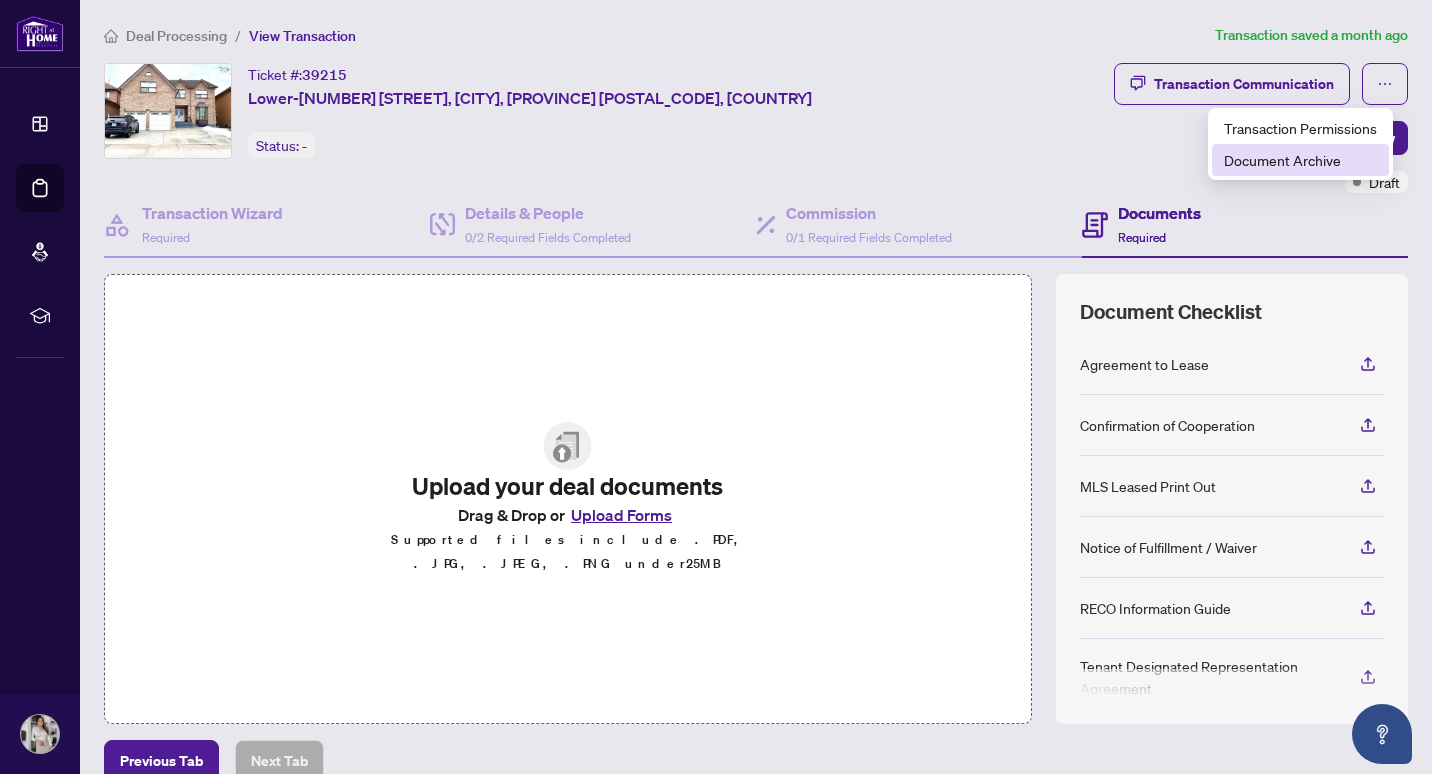 click on "Document Archive" at bounding box center (1300, 160) 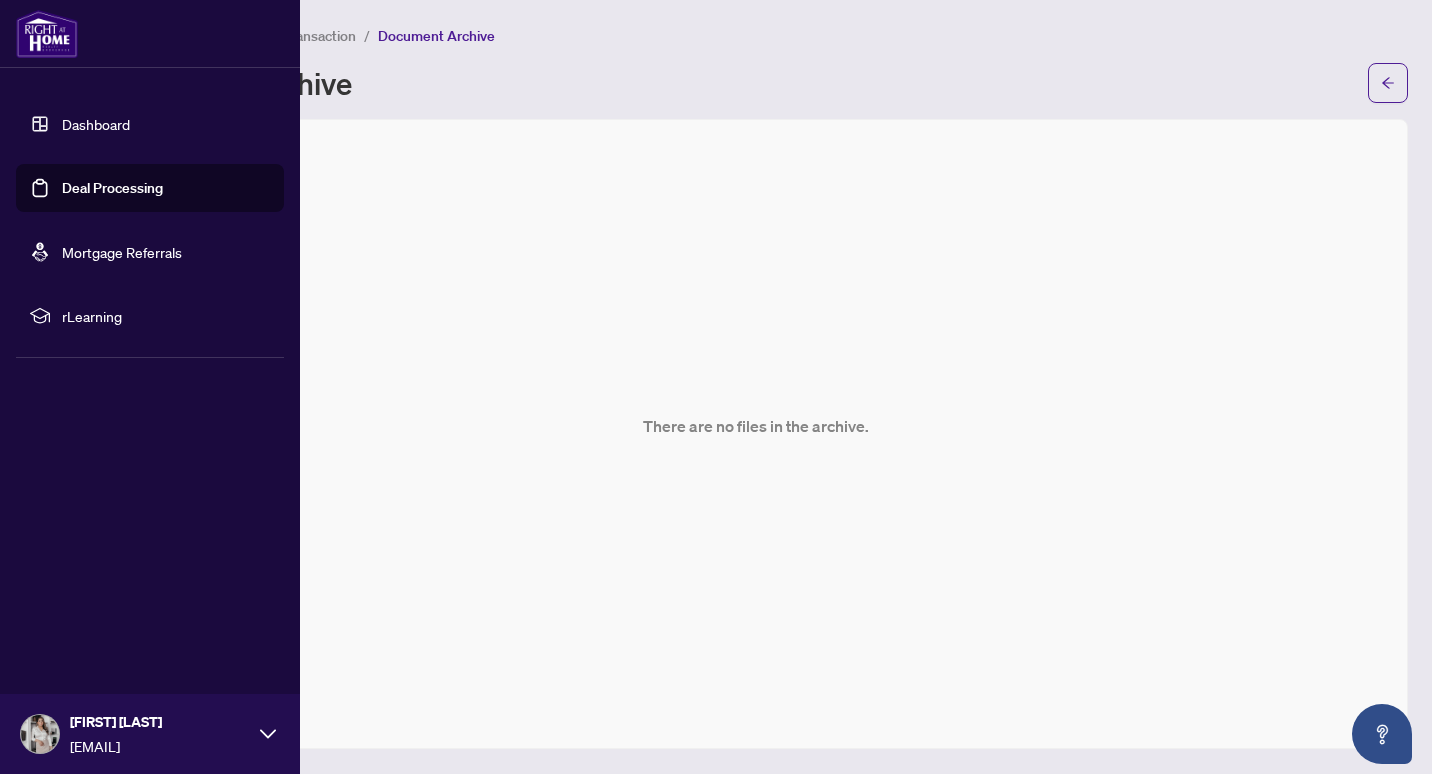 click on "Deal Processing" at bounding box center [112, 188] 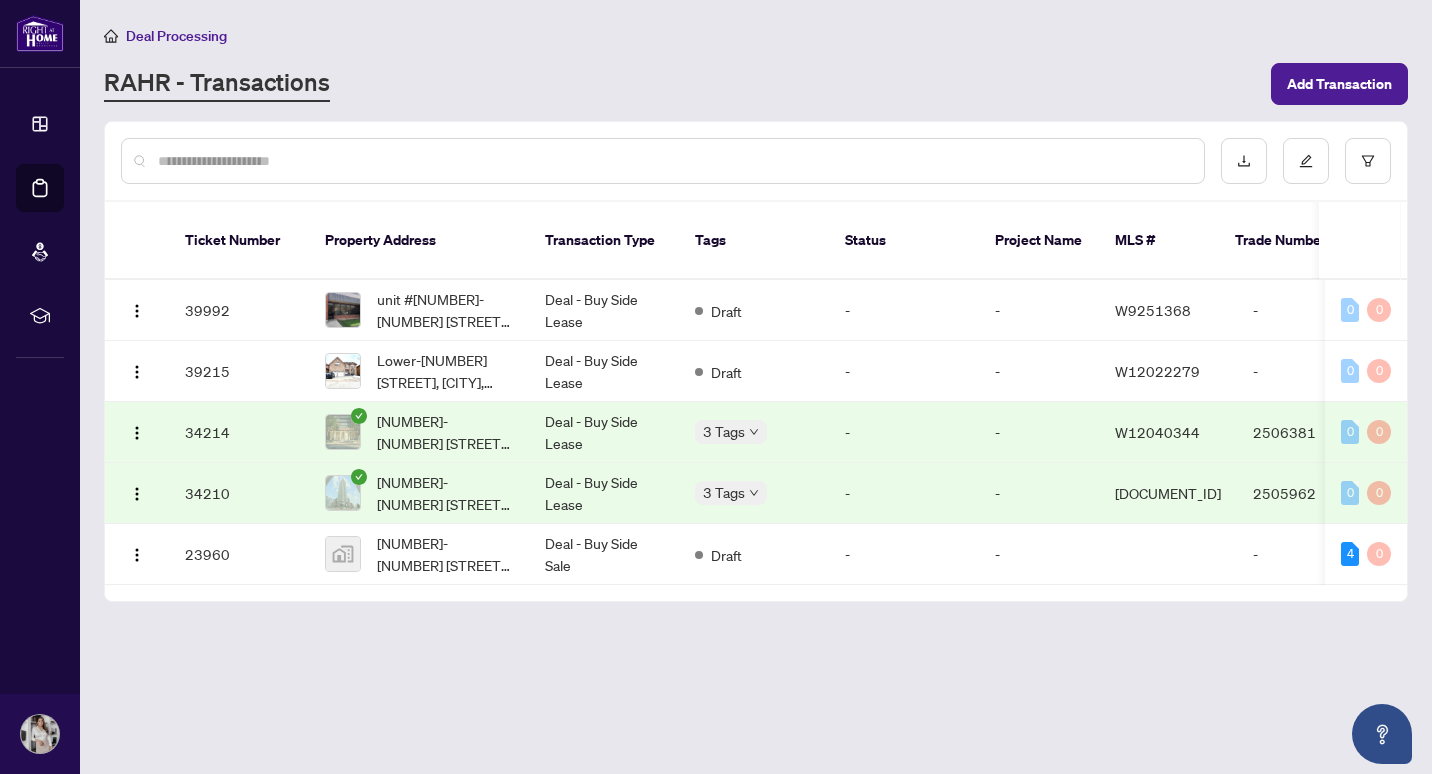 click on "Deal Processing" at bounding box center [756, 35] 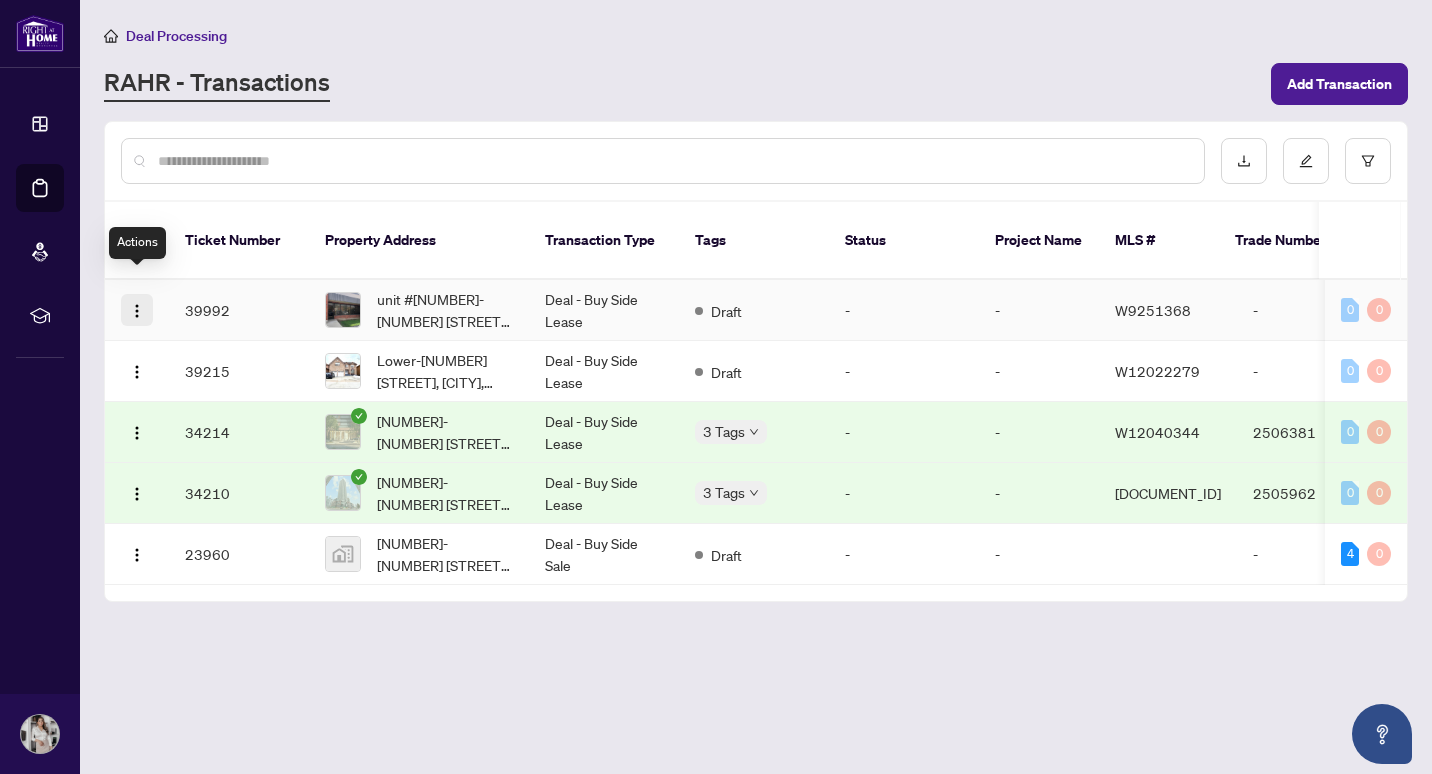 click at bounding box center (137, 311) 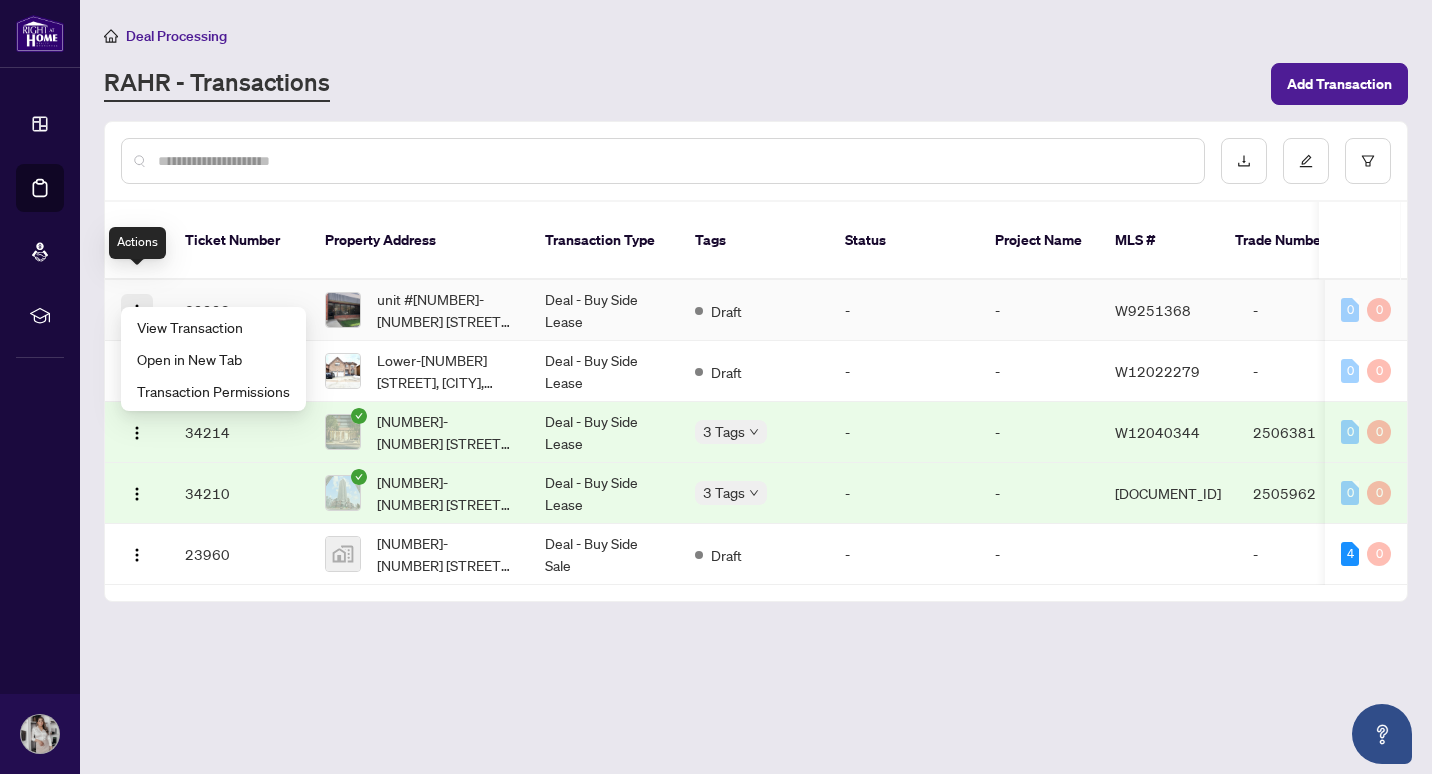click at bounding box center (137, 311) 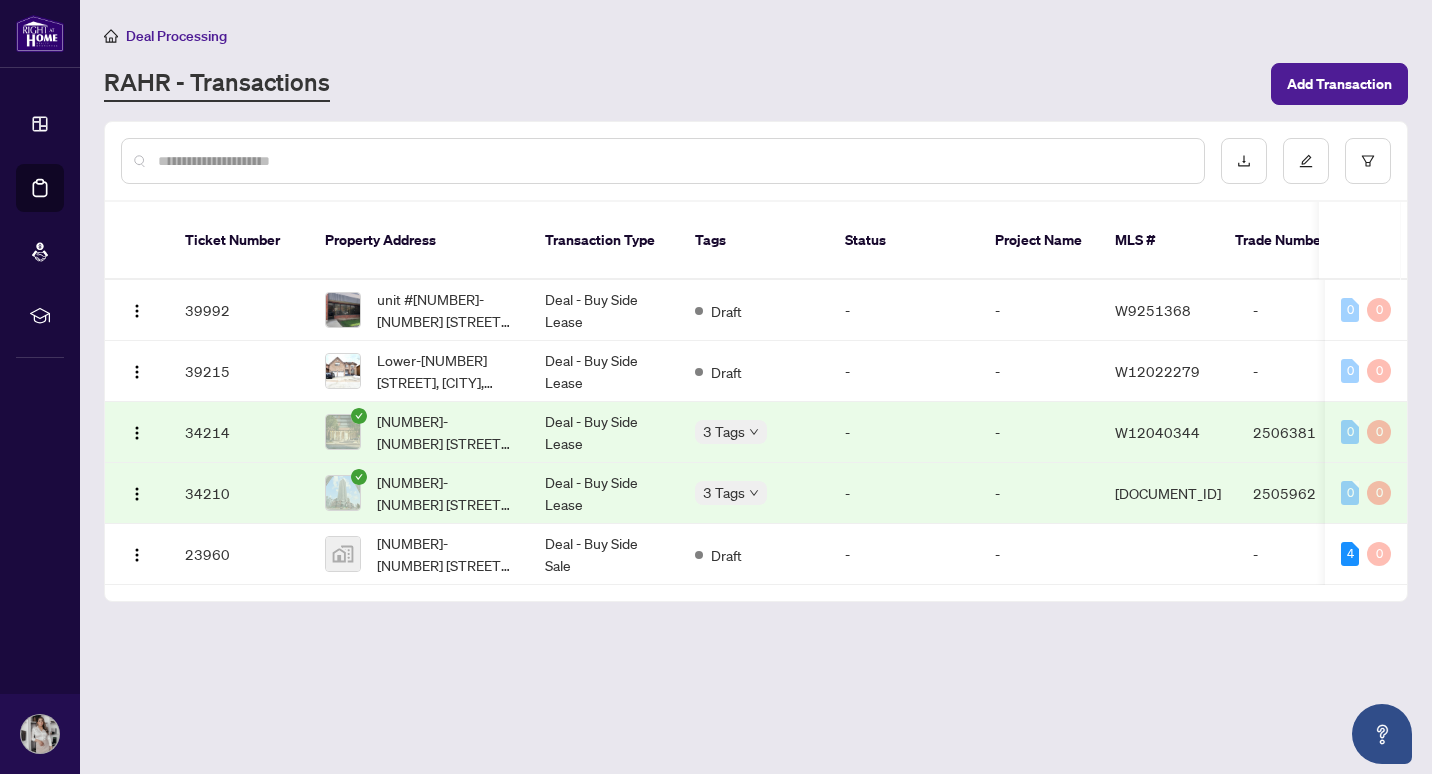 click on "Project Name" at bounding box center (1039, 241) 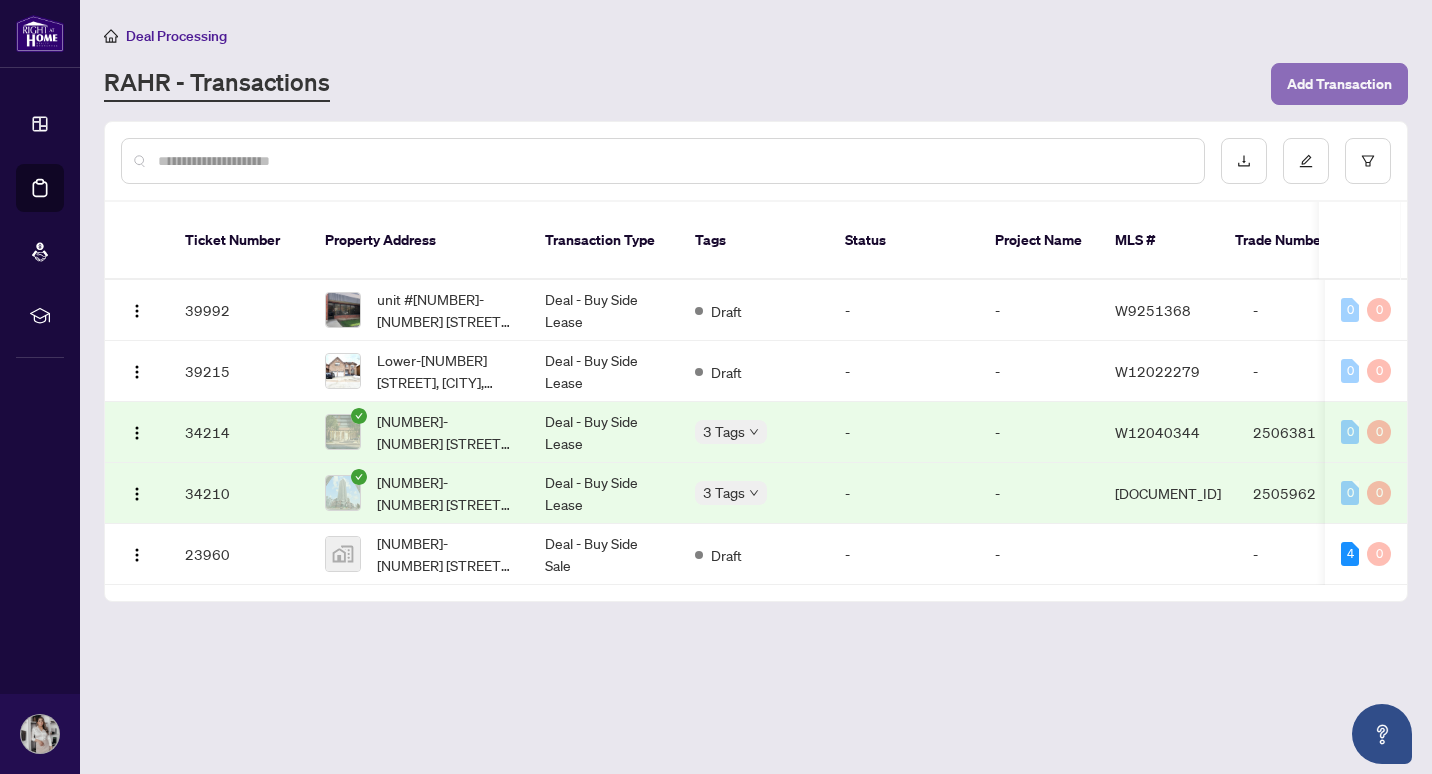 click on "Add Transaction" at bounding box center (1339, 84) 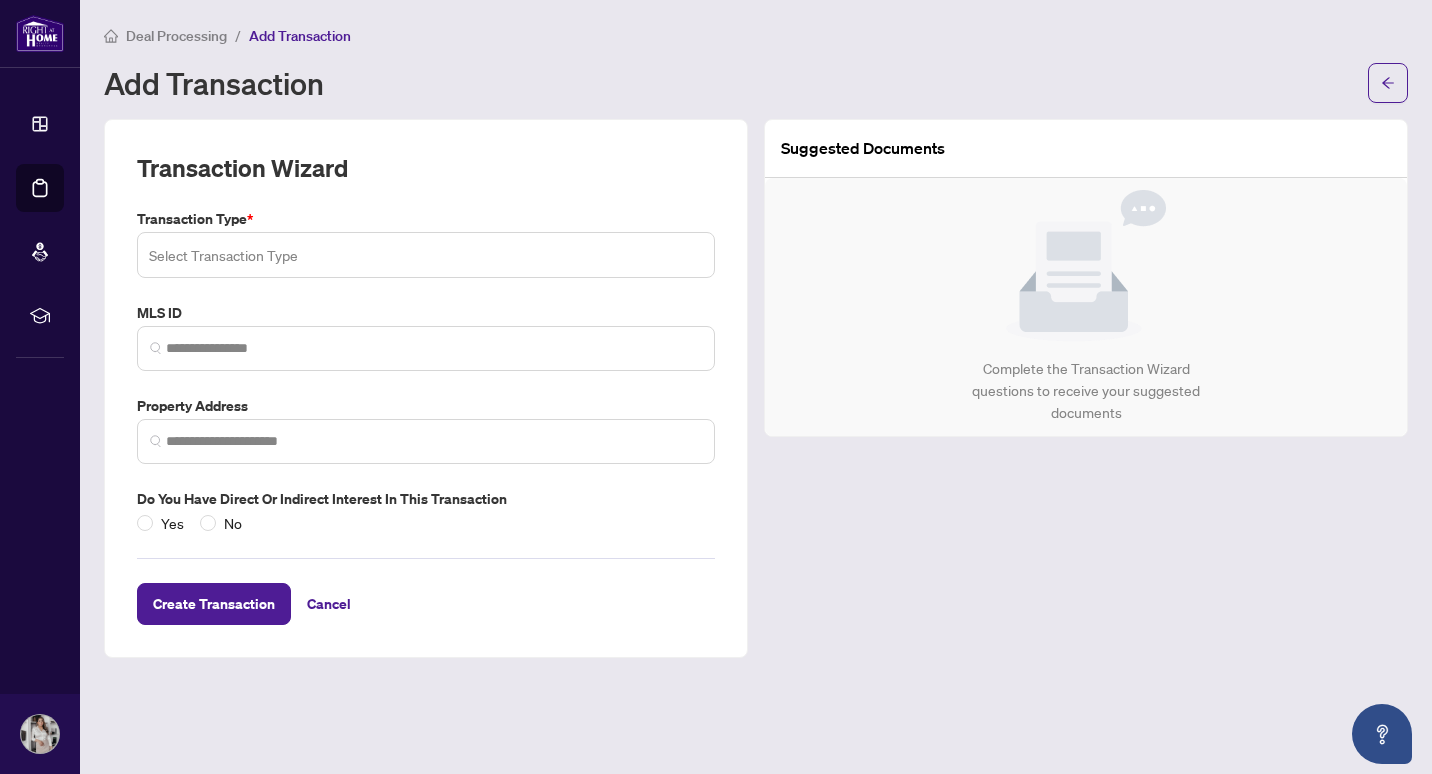 click at bounding box center (426, 255) 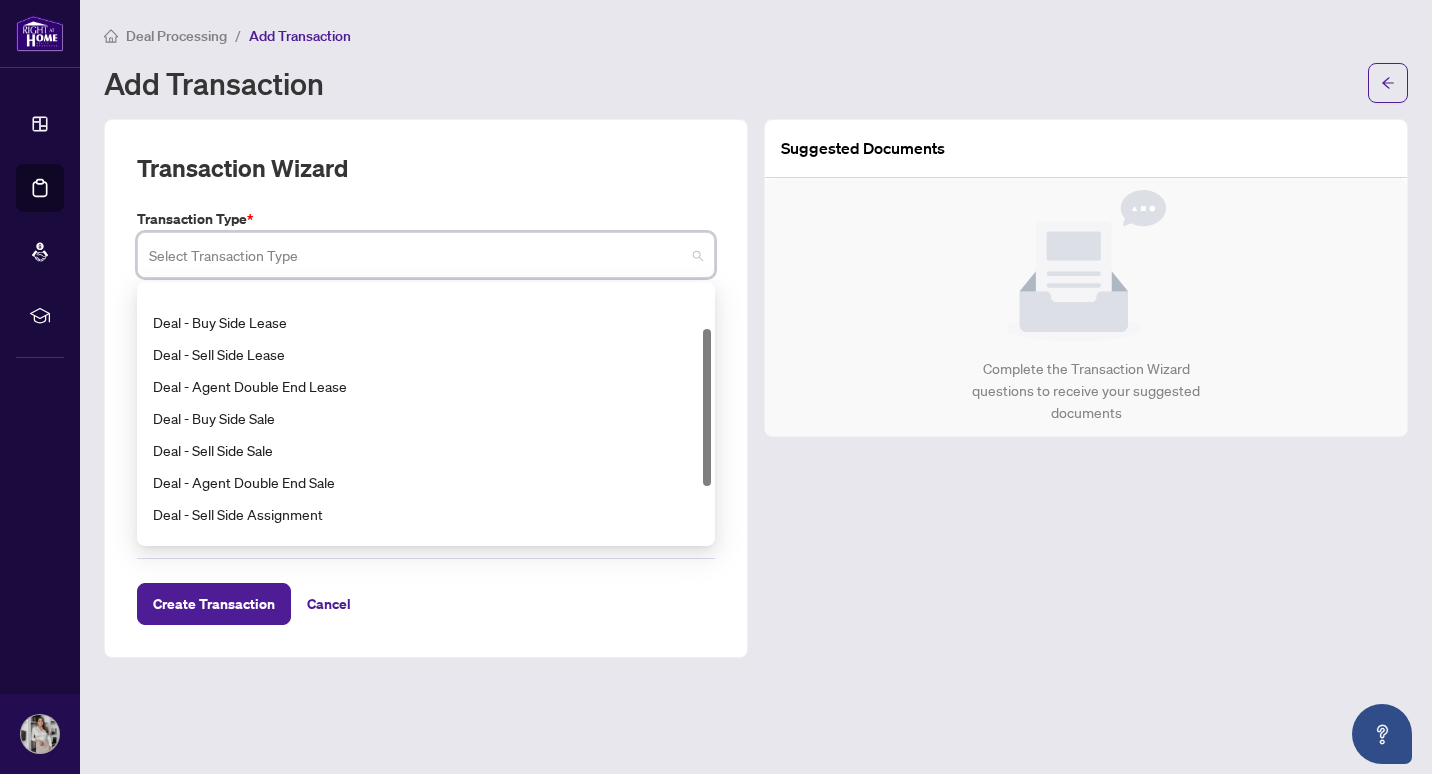 scroll, scrollTop: 0, scrollLeft: 0, axis: both 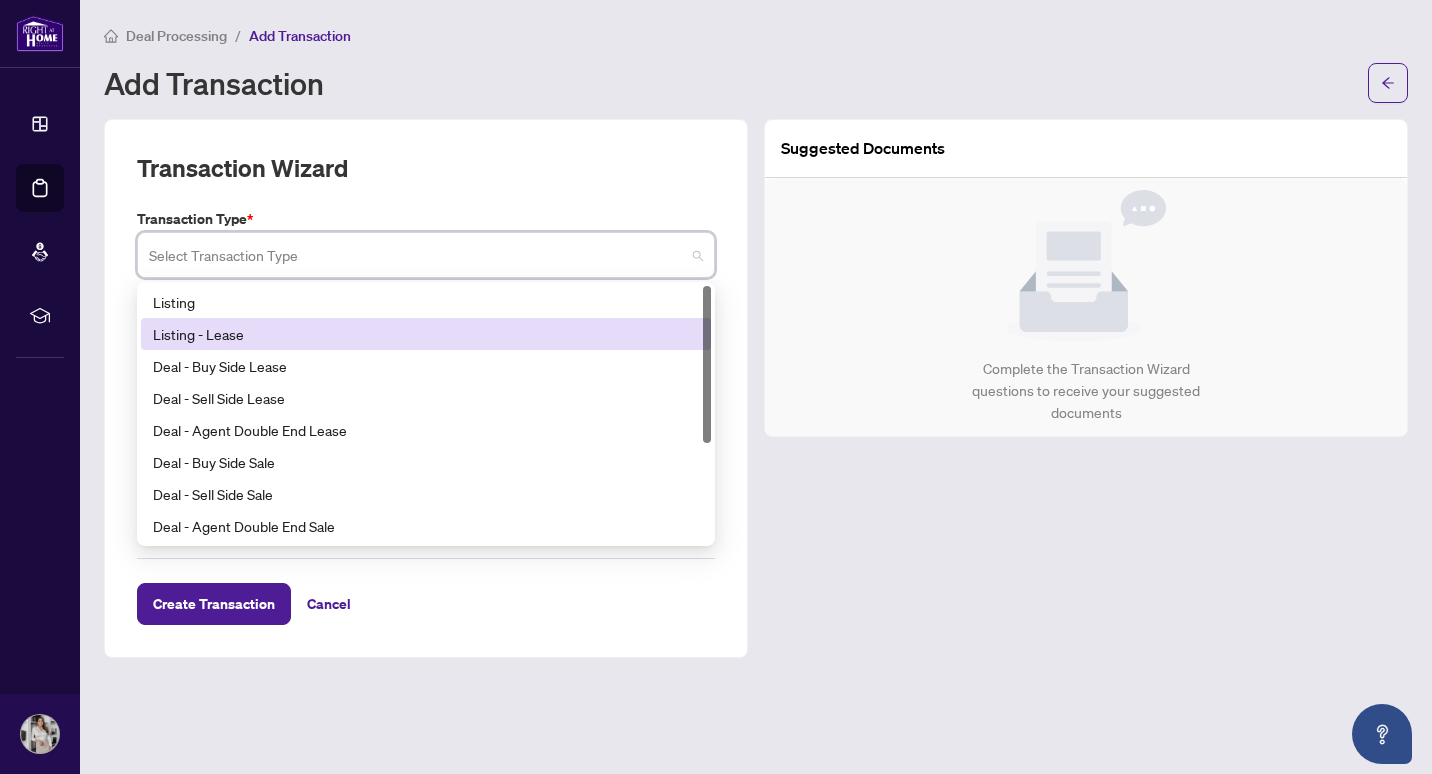 drag, startPoint x: 708, startPoint y: 342, endPoint x: 718, endPoint y: 310, distance: 33.526108 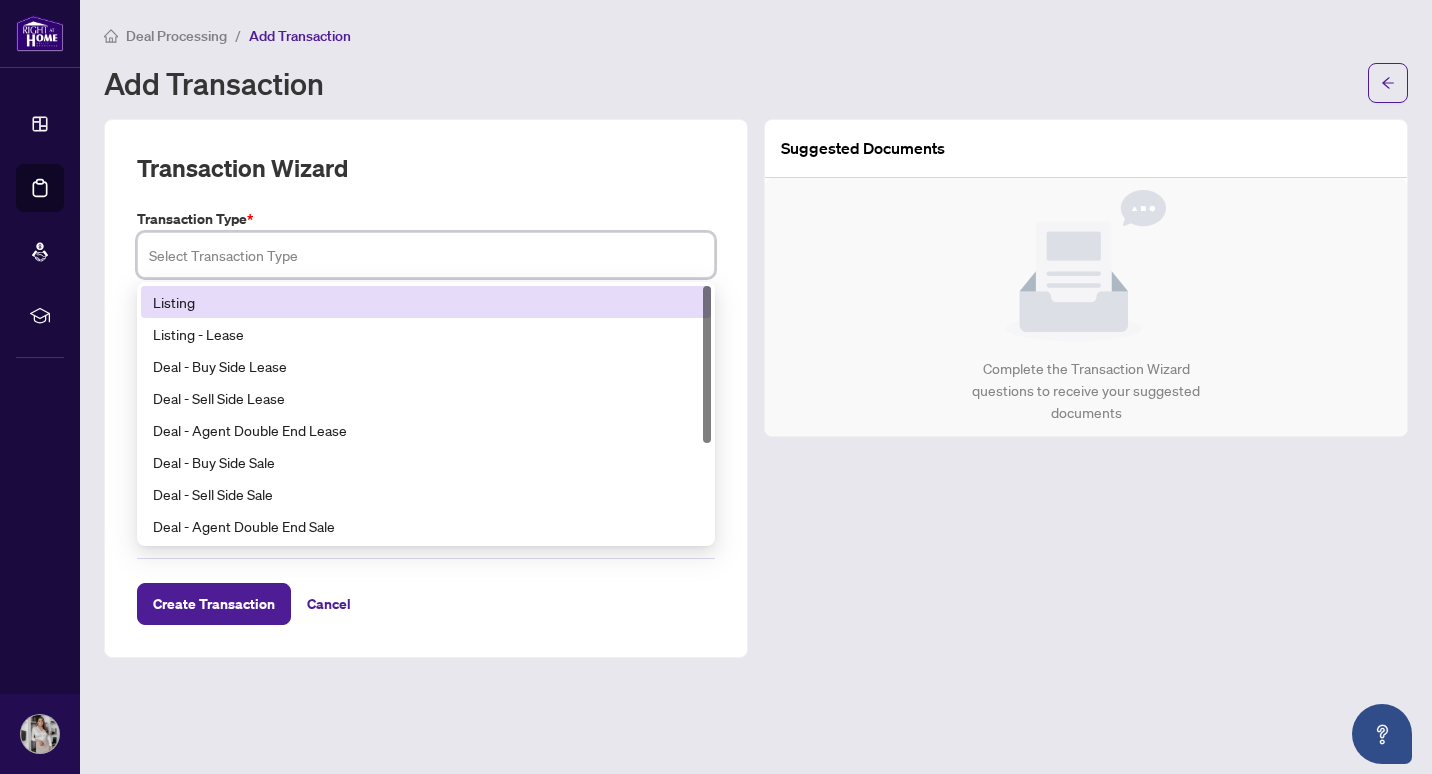 click on "Listing" at bounding box center (426, 302) 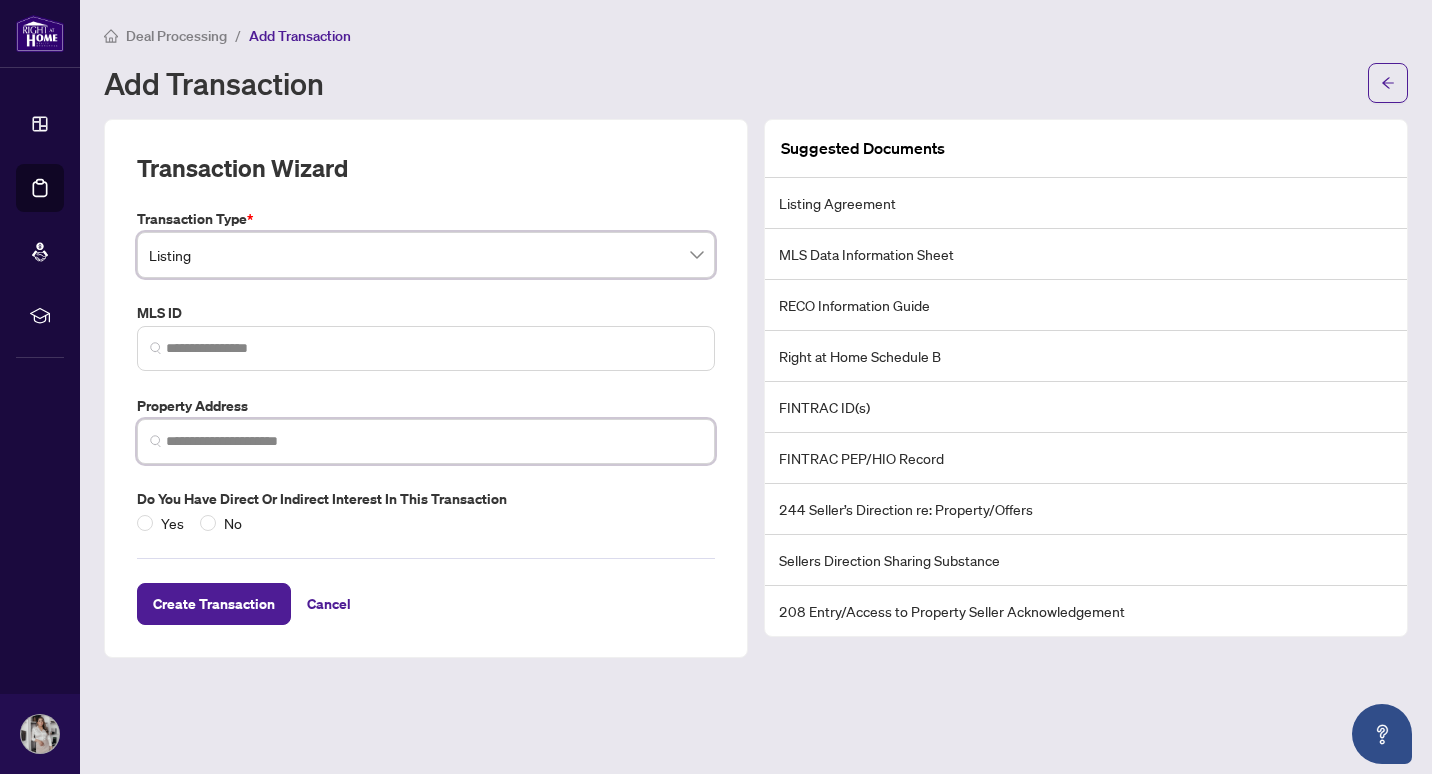 click at bounding box center [434, 441] 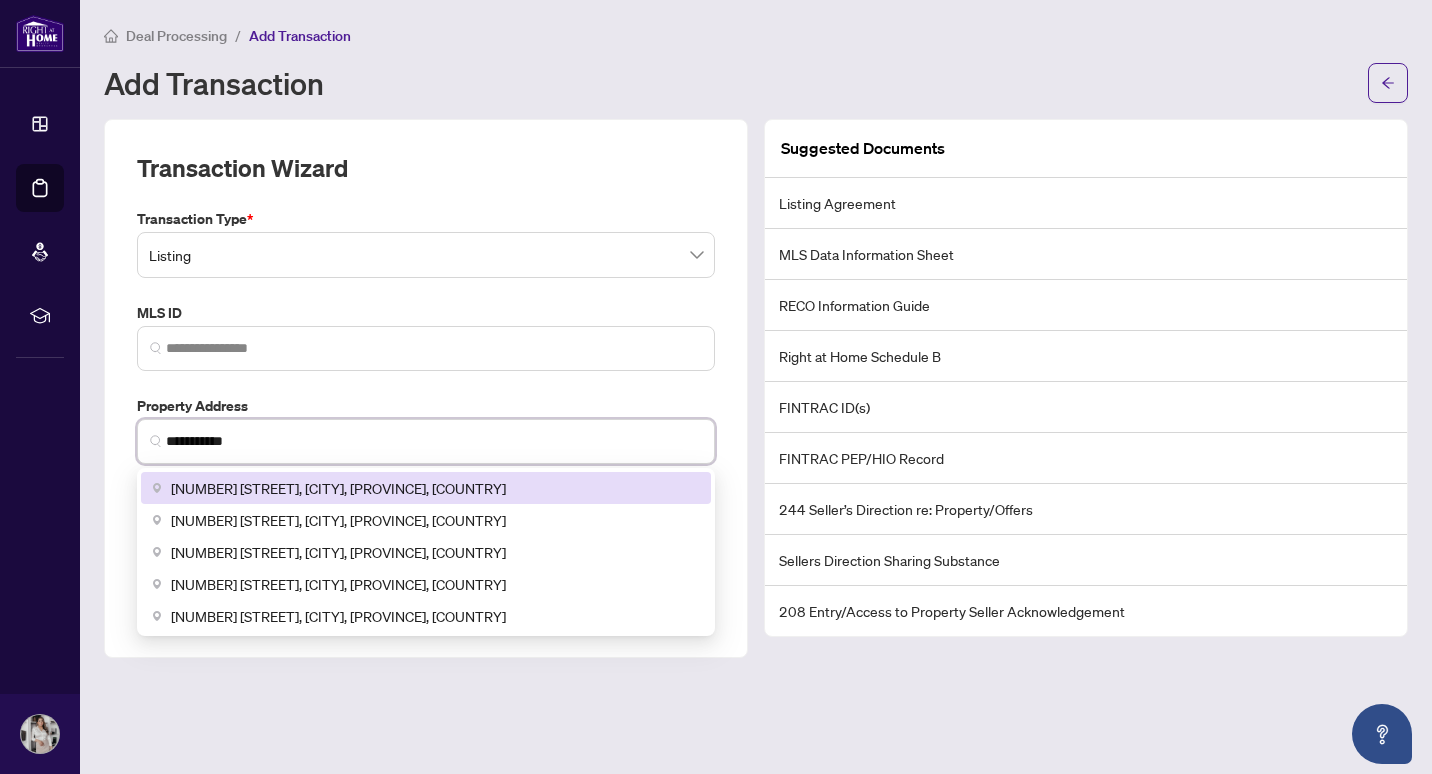 click on "[NUMBER] [STREET], [CITY], [PROVINCE], [COUNTRY]" at bounding box center (426, 488) 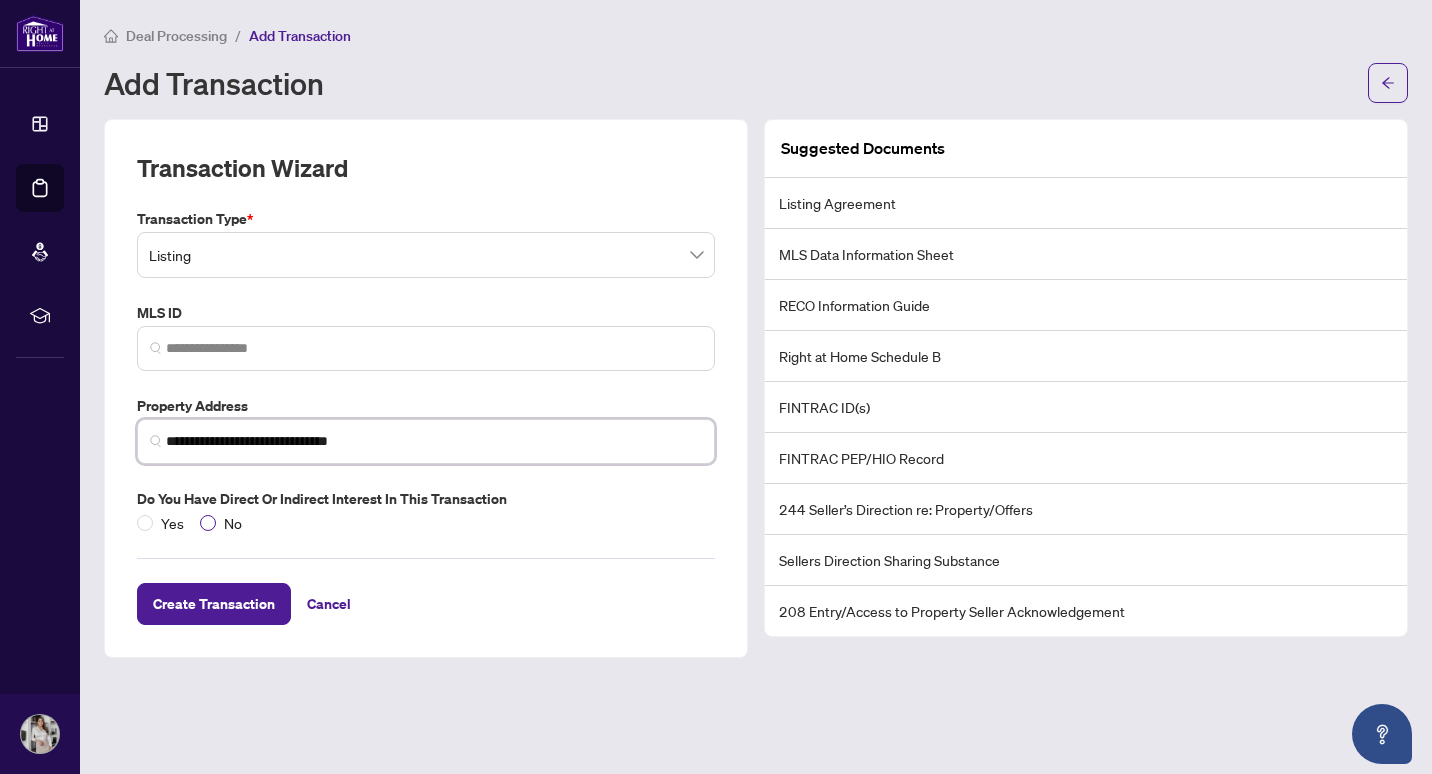 type on "**********" 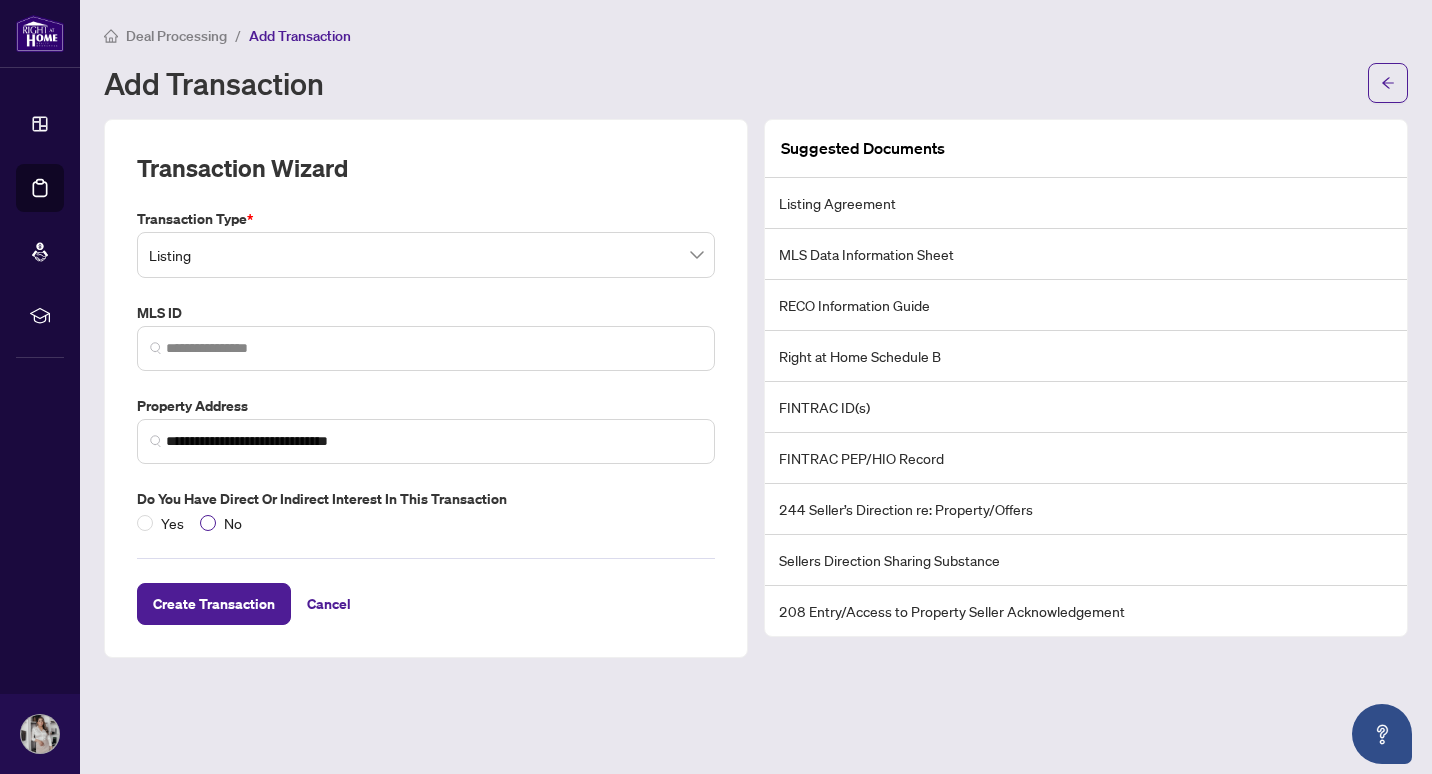 click on "No" at bounding box center (233, 523) 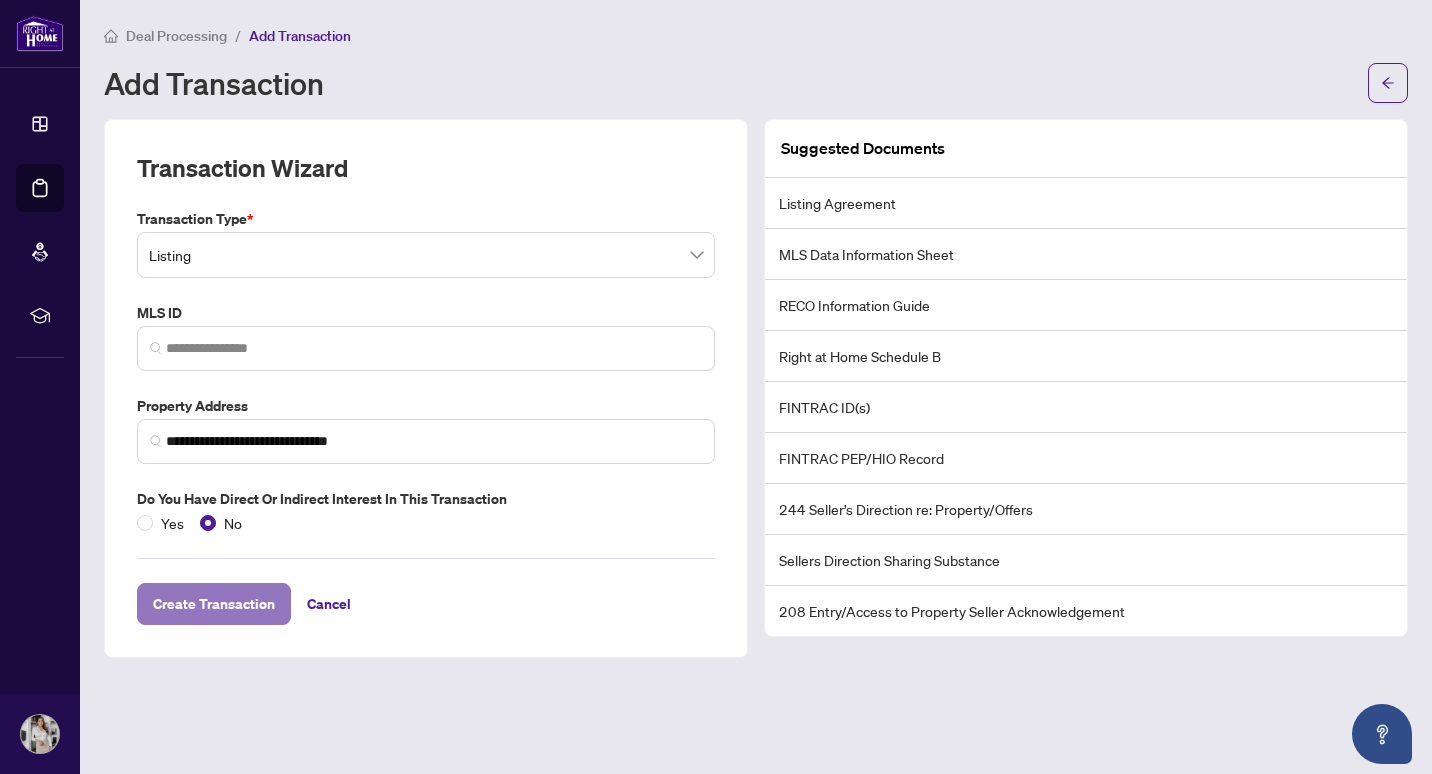 click on "Create Transaction" at bounding box center [214, 604] 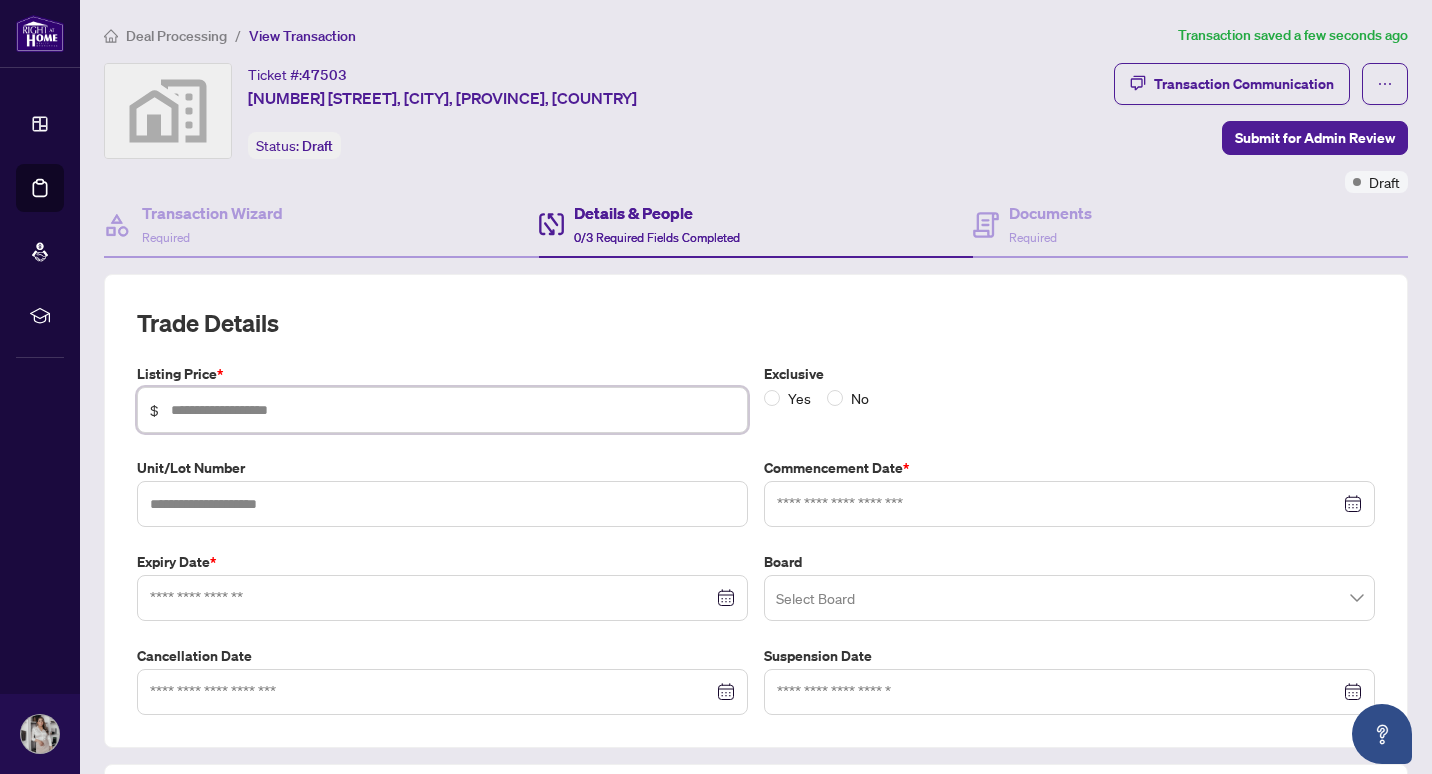 click at bounding box center (453, 410) 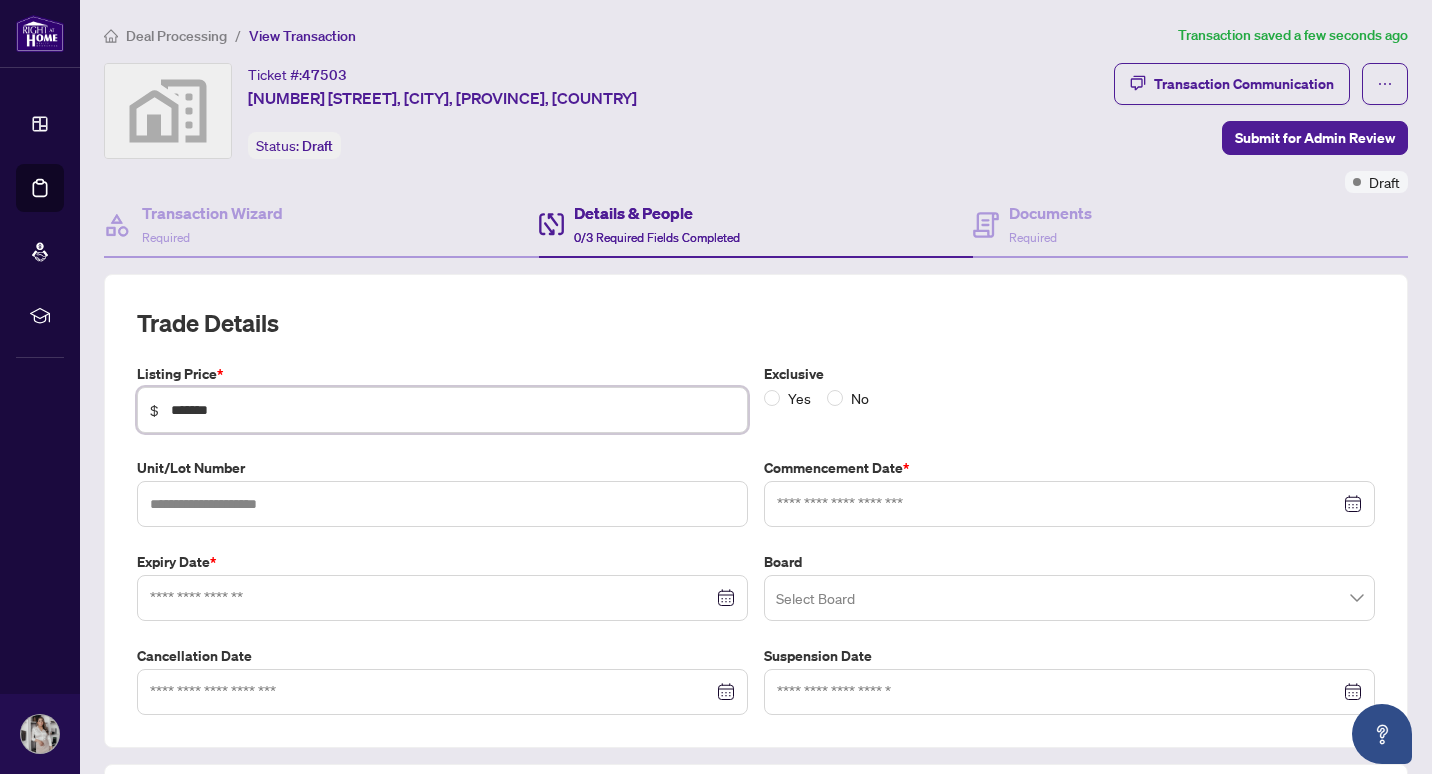 click at bounding box center [1069, 504] 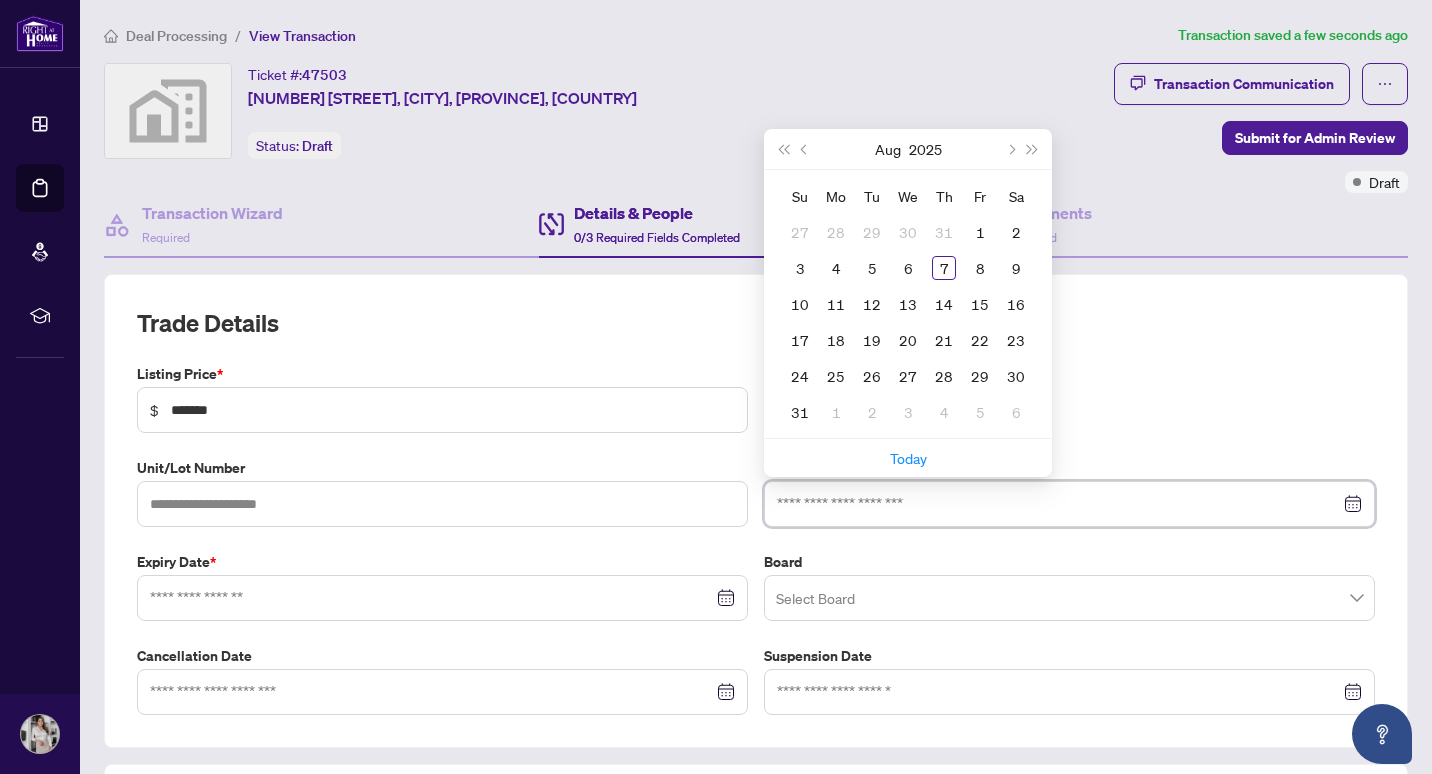 click at bounding box center [1069, 504] 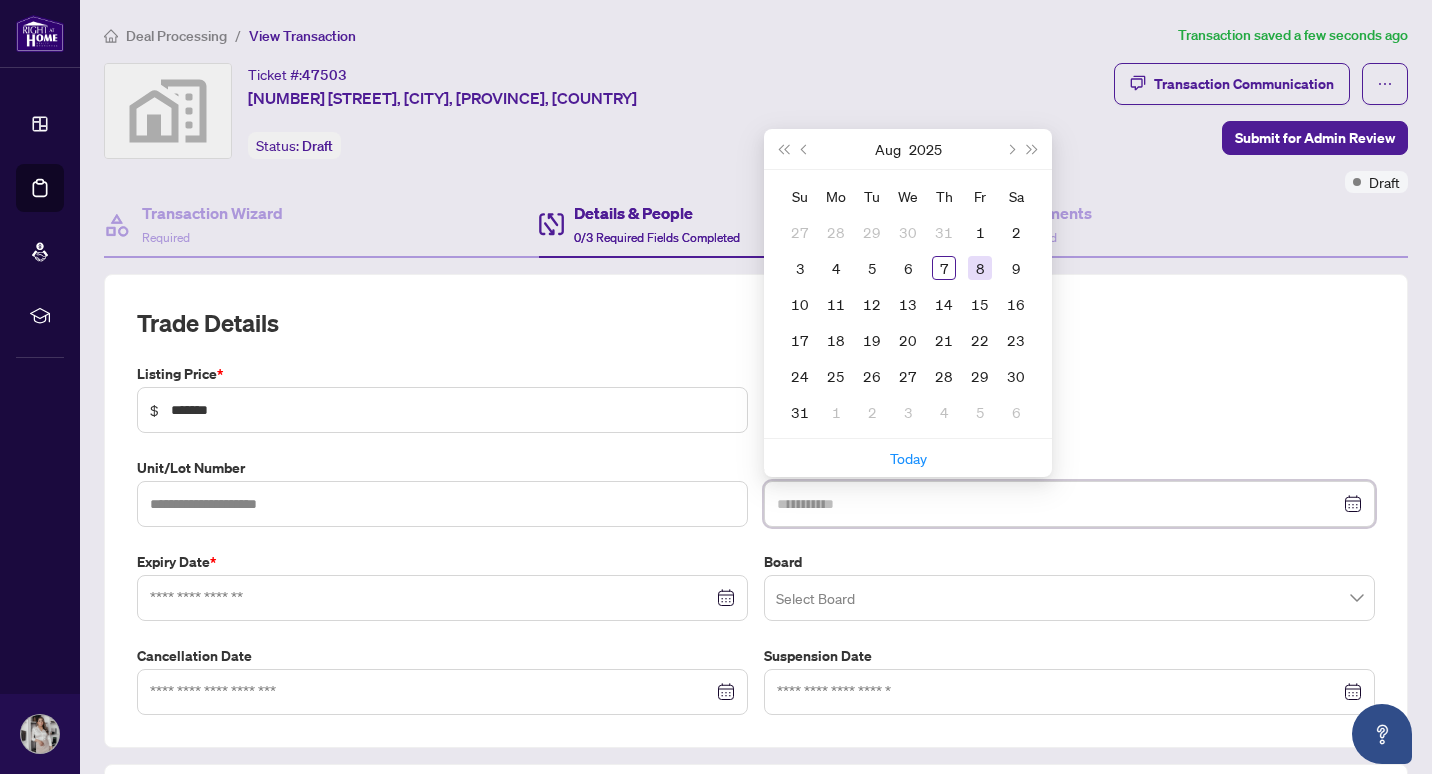 type on "**********" 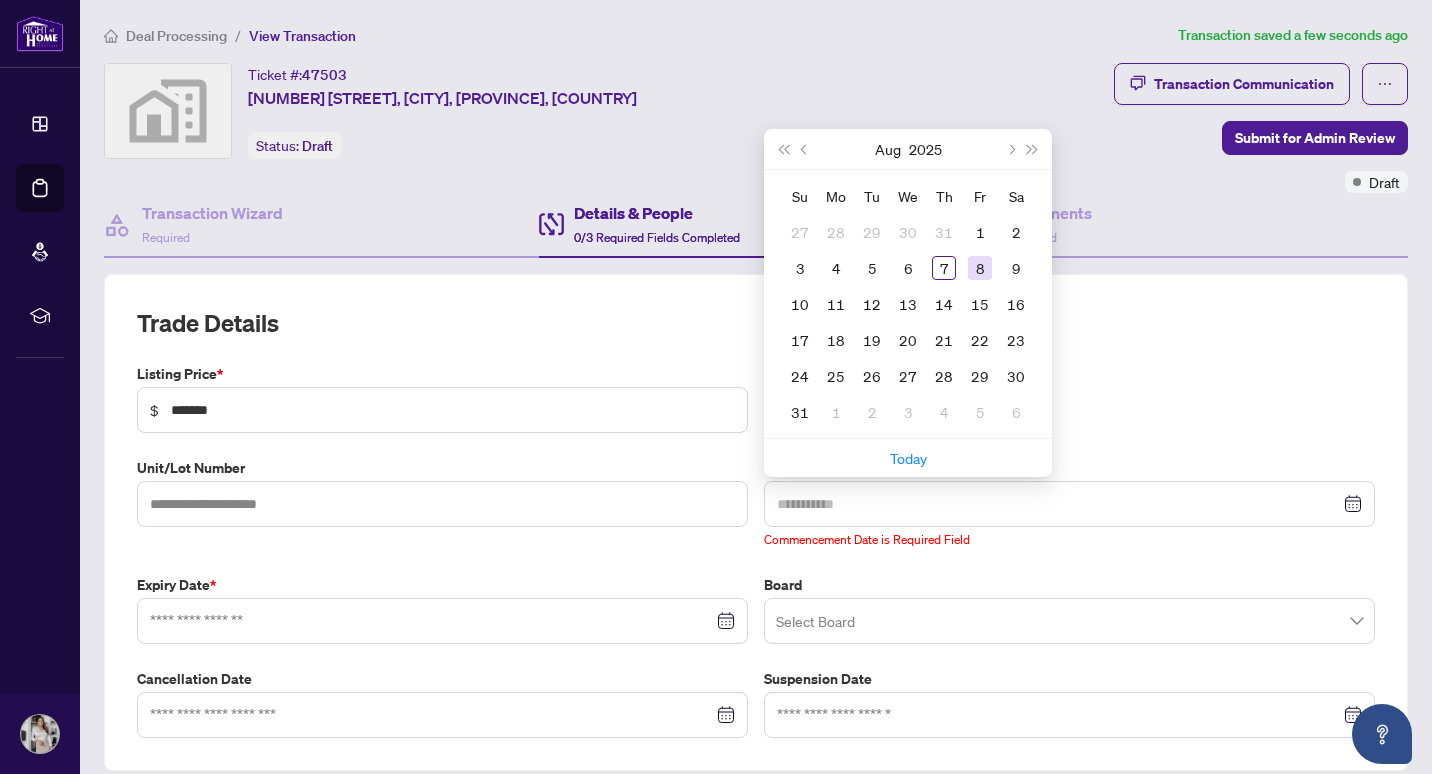 click on "8" at bounding box center [980, 268] 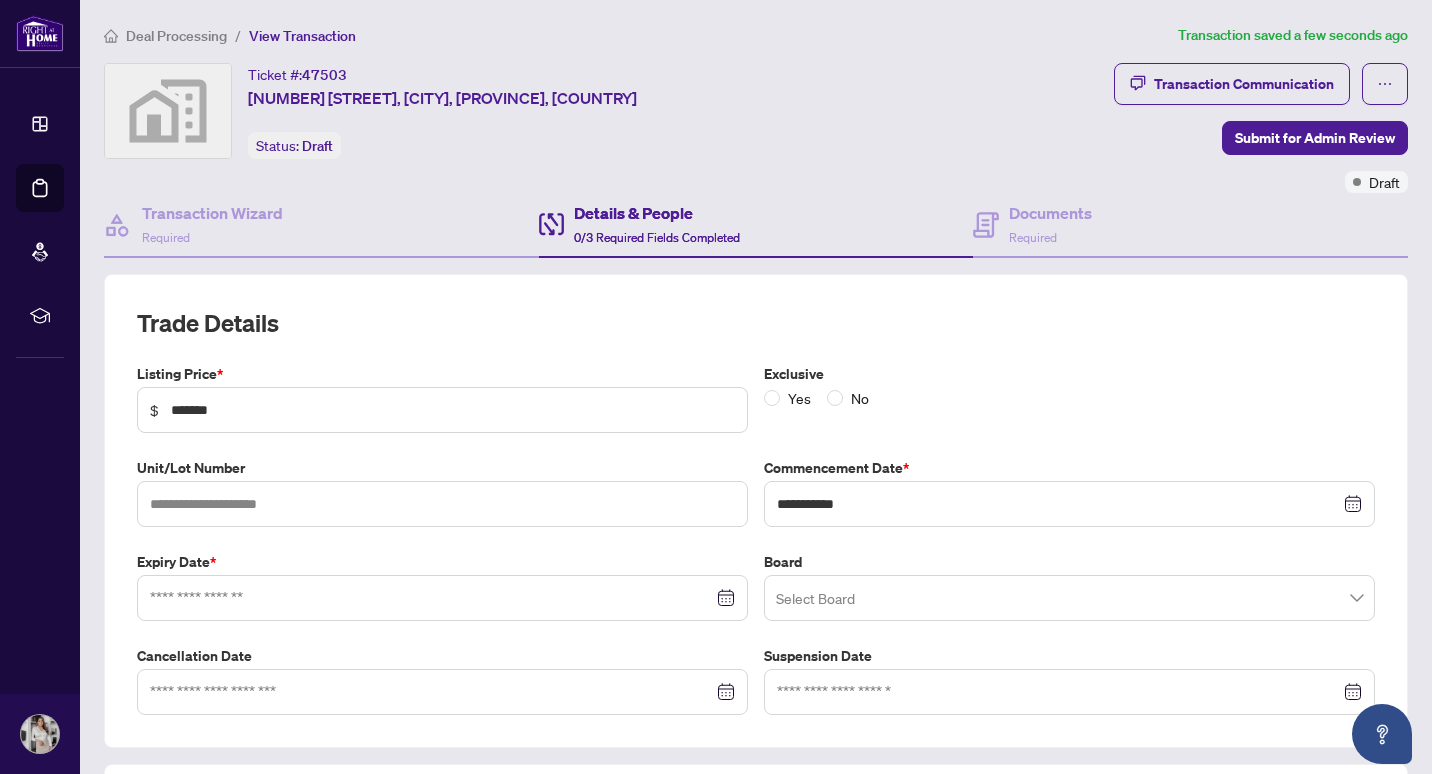 click at bounding box center [442, 598] 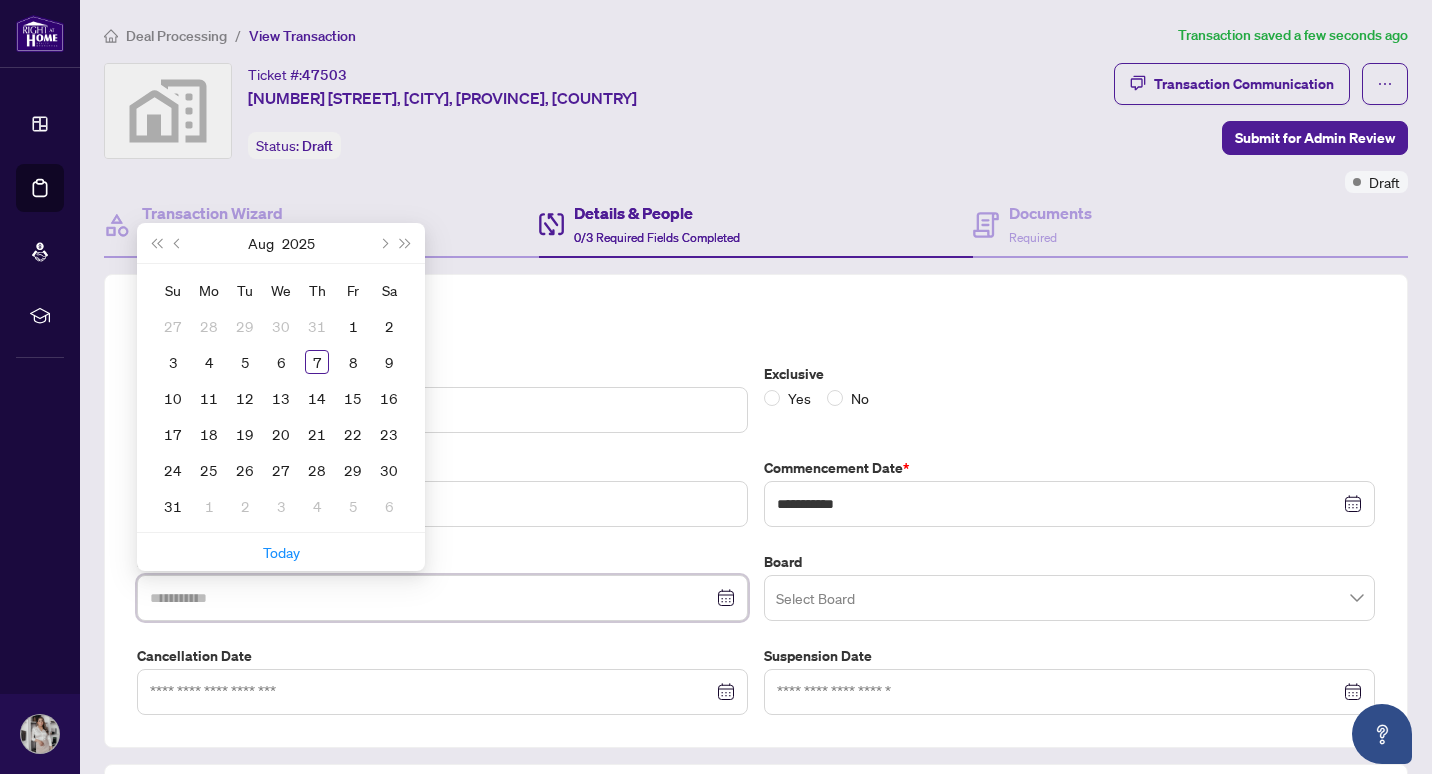 type on "**********" 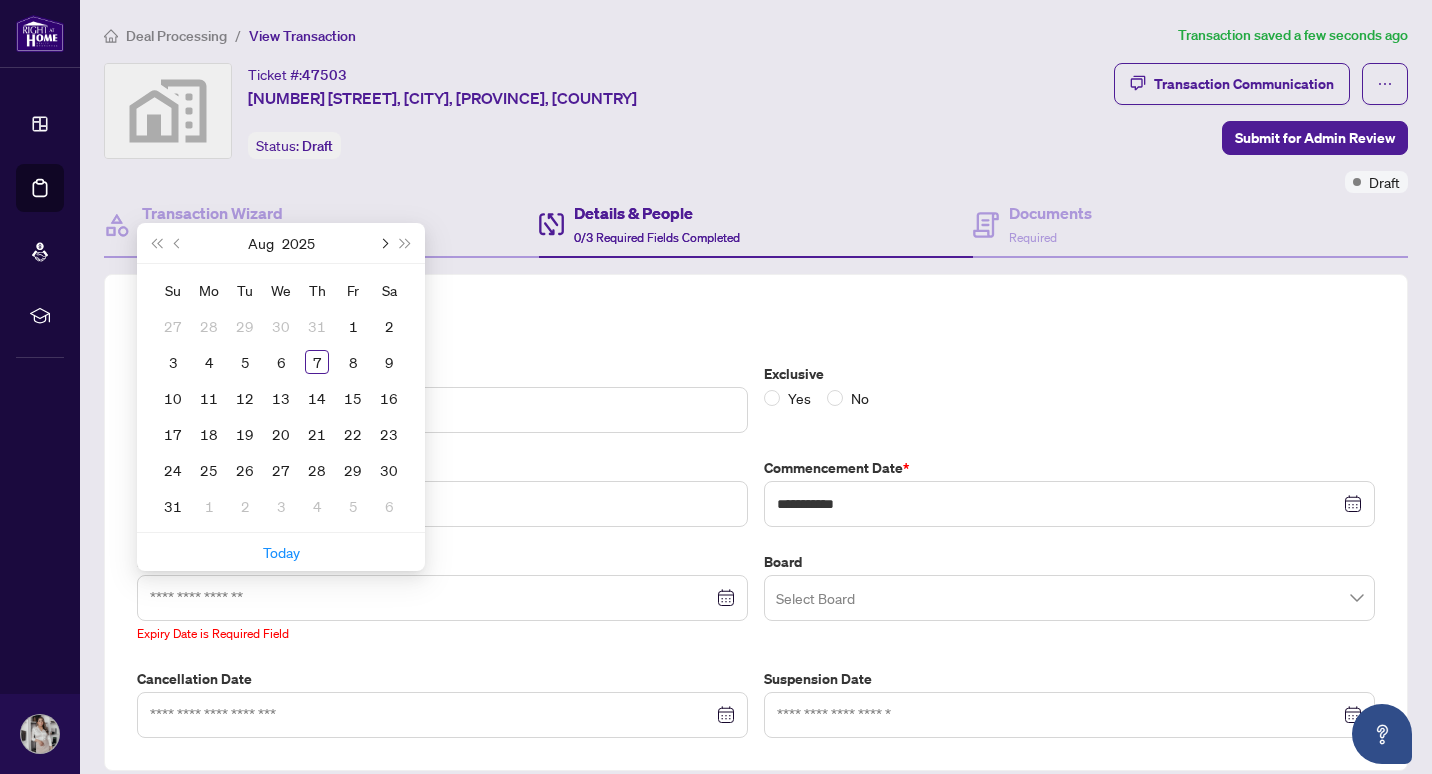 click at bounding box center (383, 243) 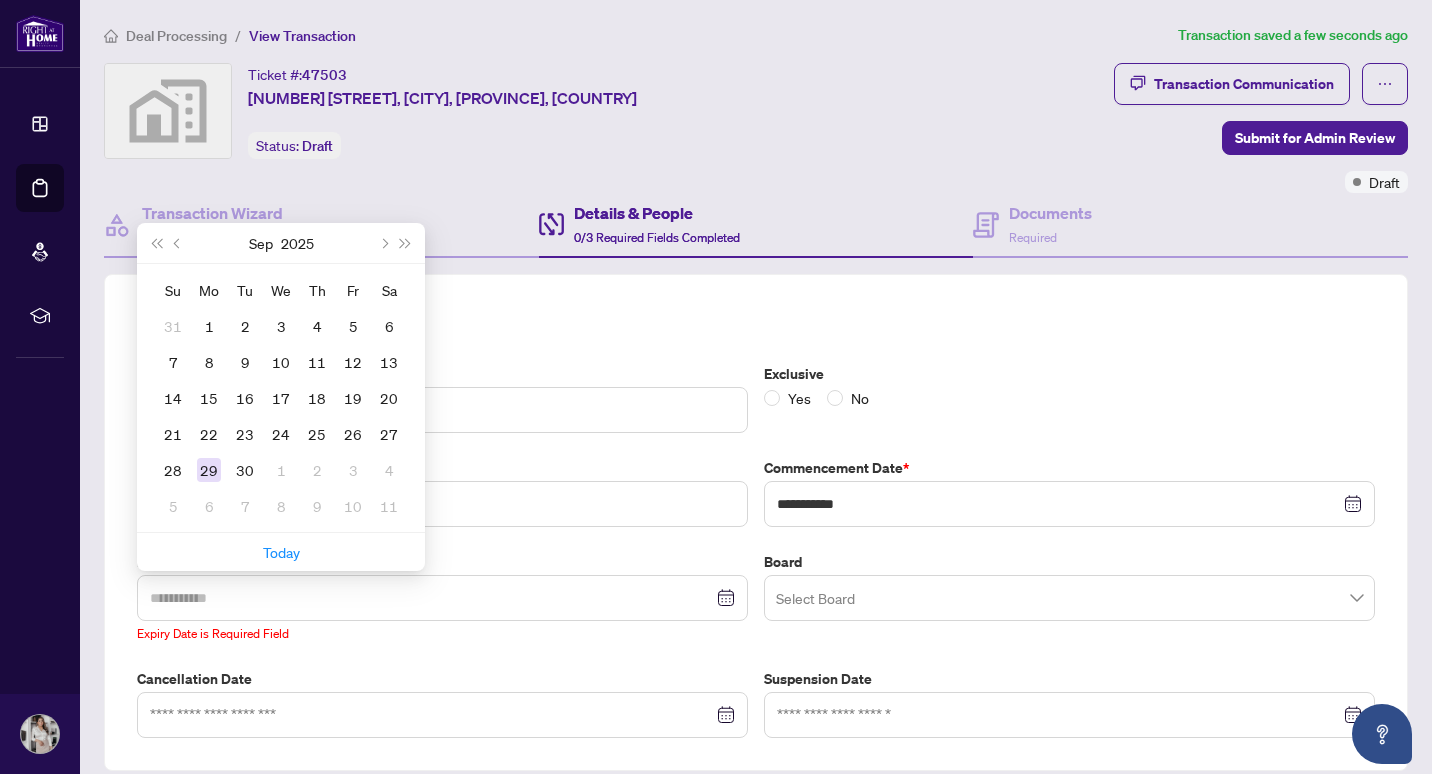 type on "**********" 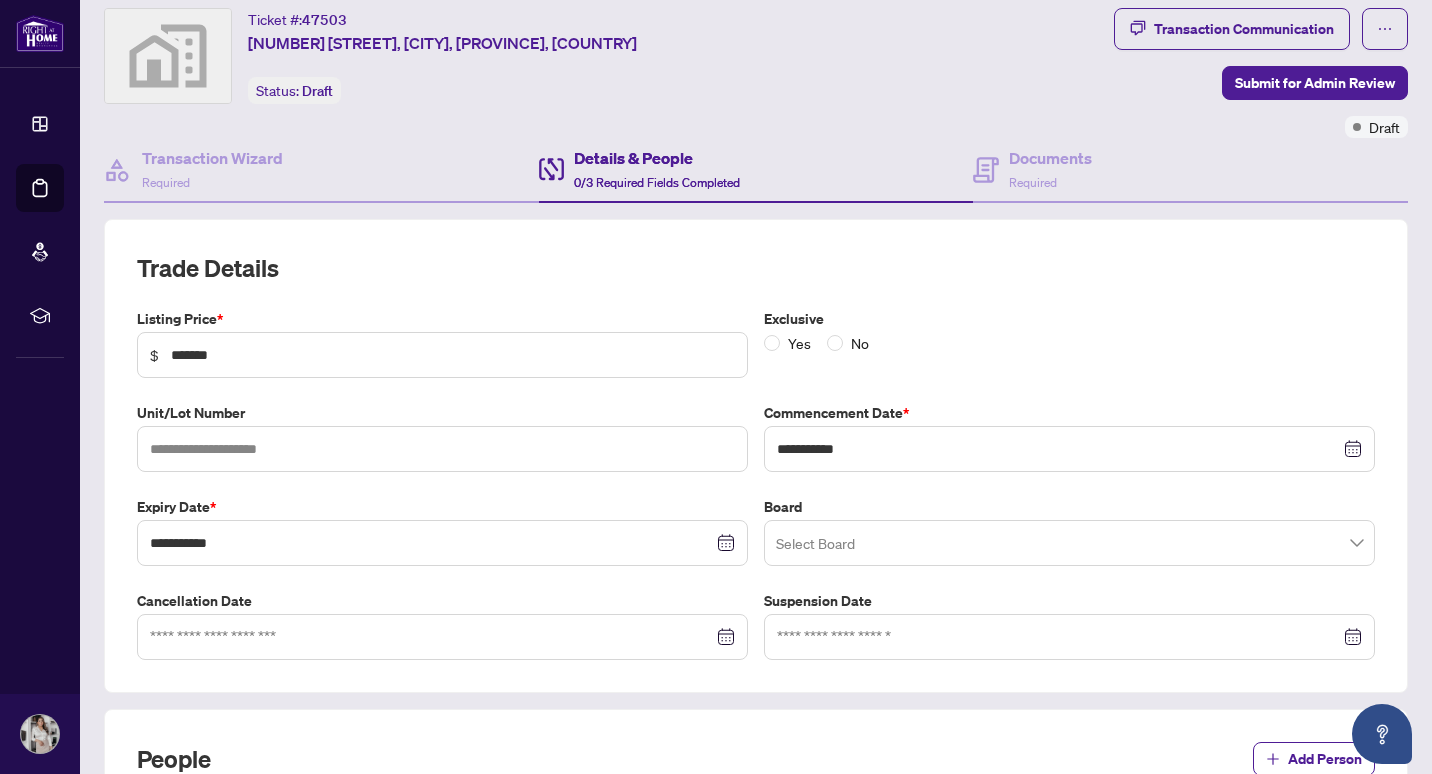 scroll, scrollTop: 47, scrollLeft: 0, axis: vertical 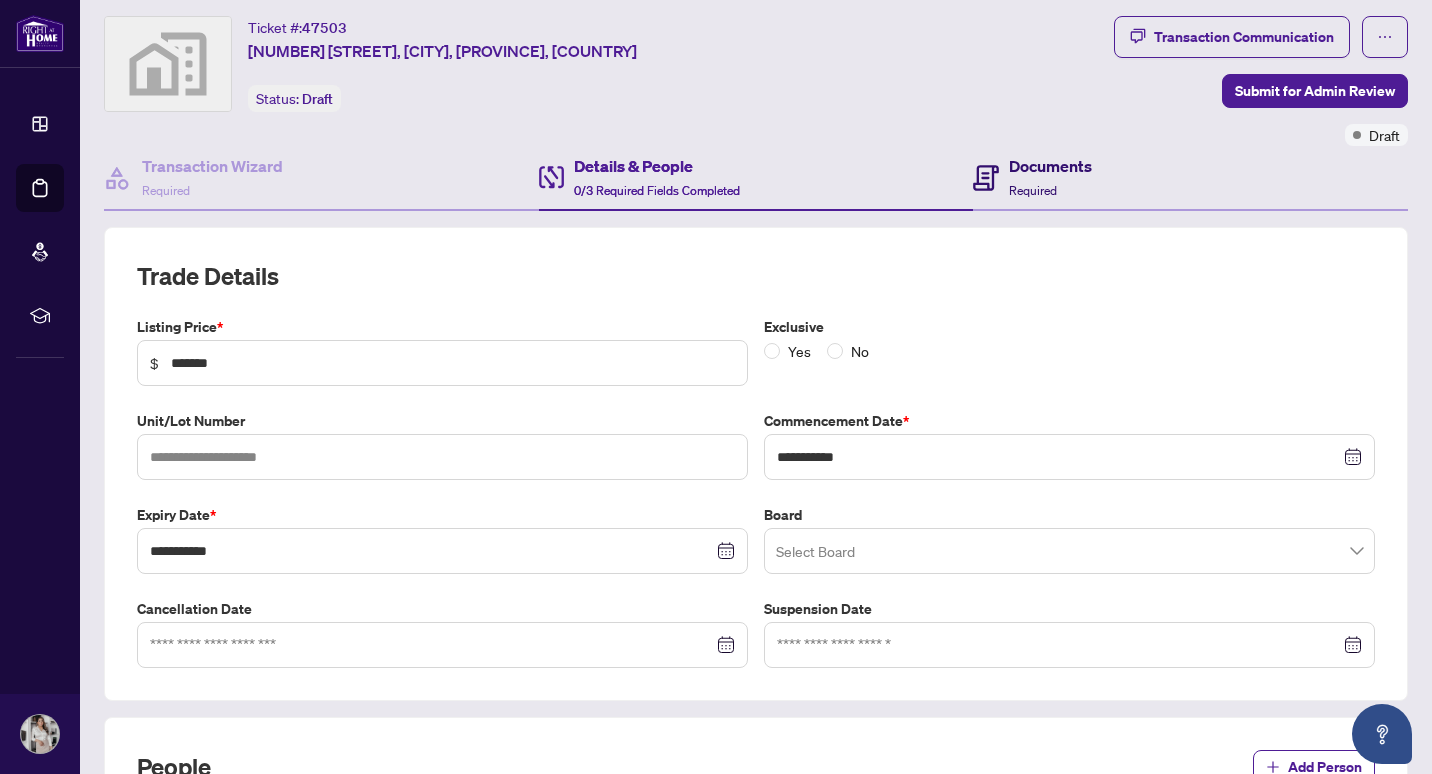 click on "Documents" at bounding box center [1050, 166] 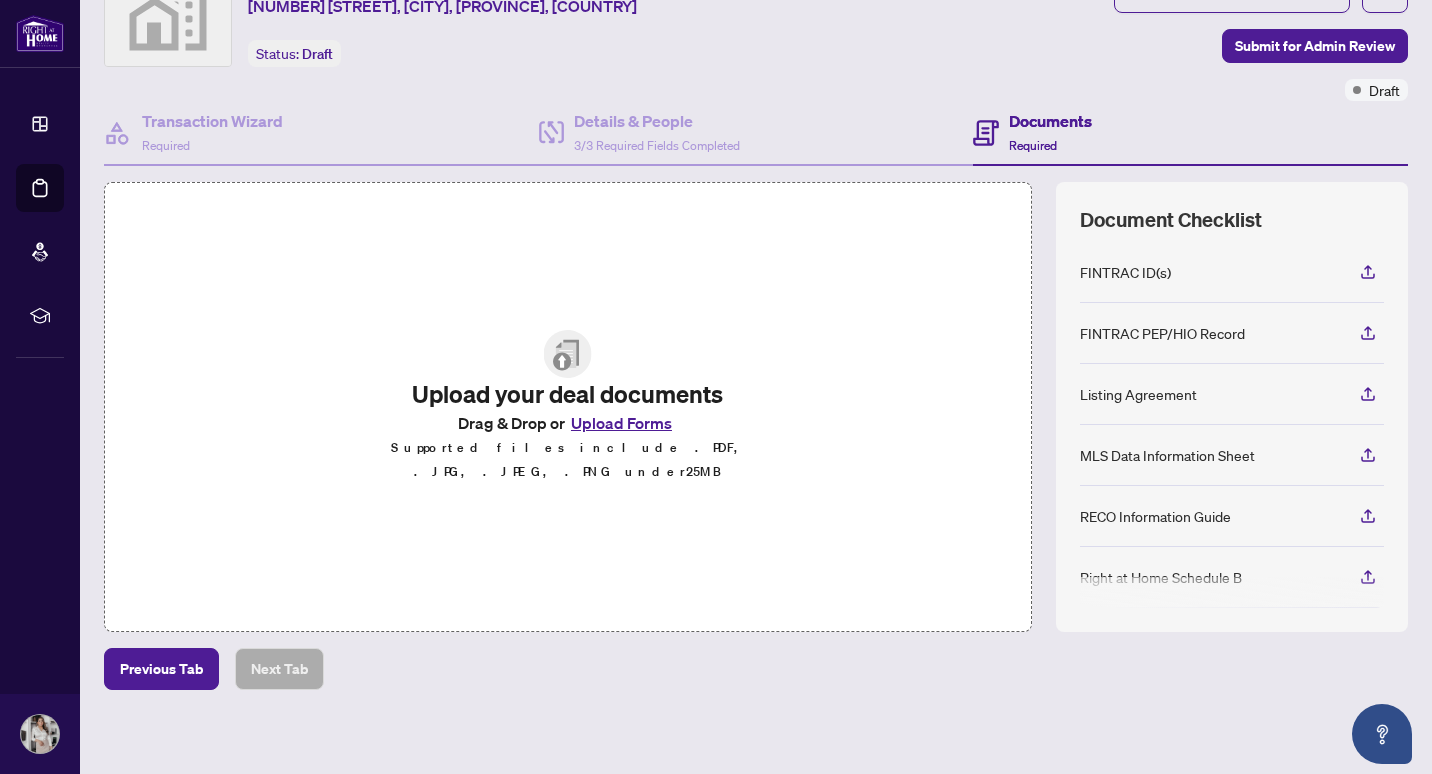 scroll, scrollTop: 100, scrollLeft: 0, axis: vertical 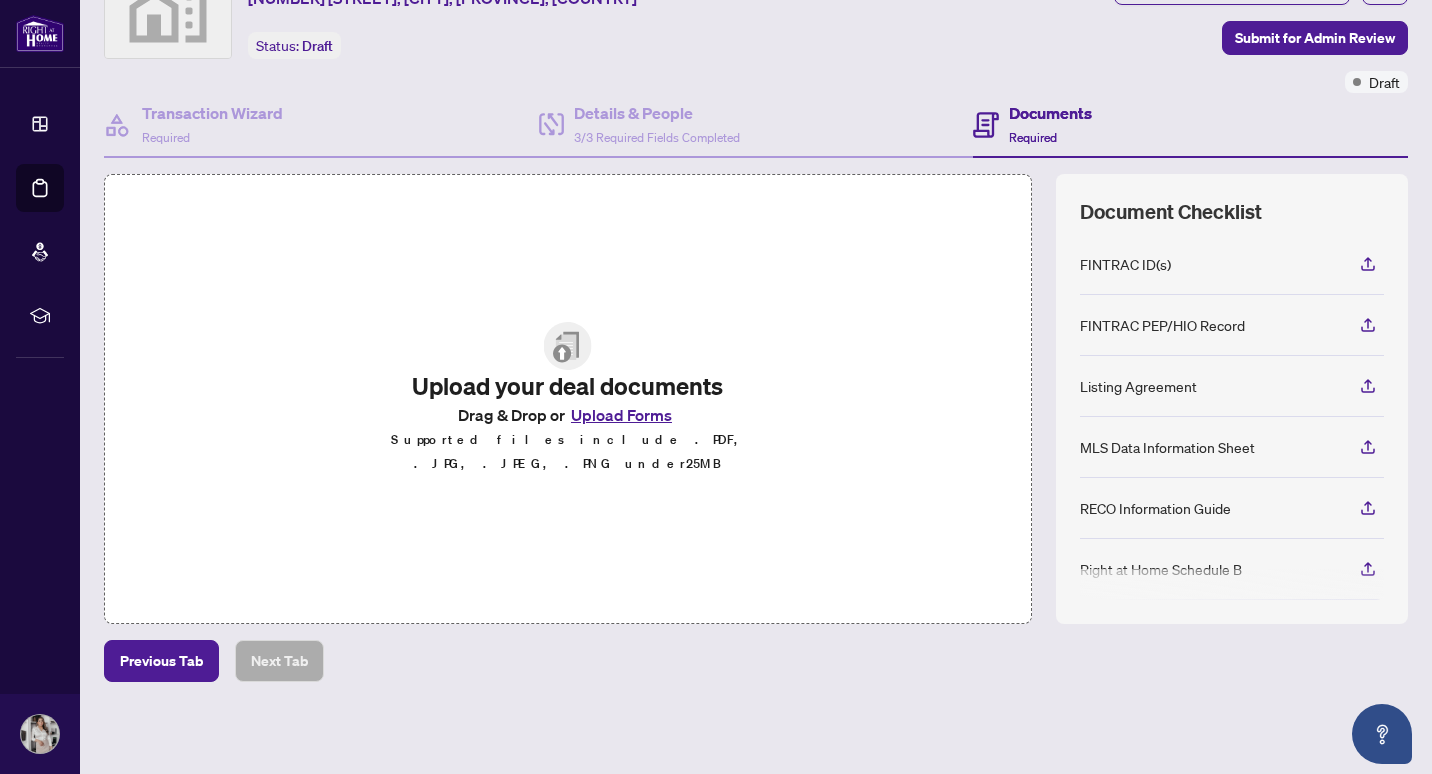 drag, startPoint x: 1249, startPoint y: 583, endPoint x: 1235, endPoint y: 653, distance: 71.38628 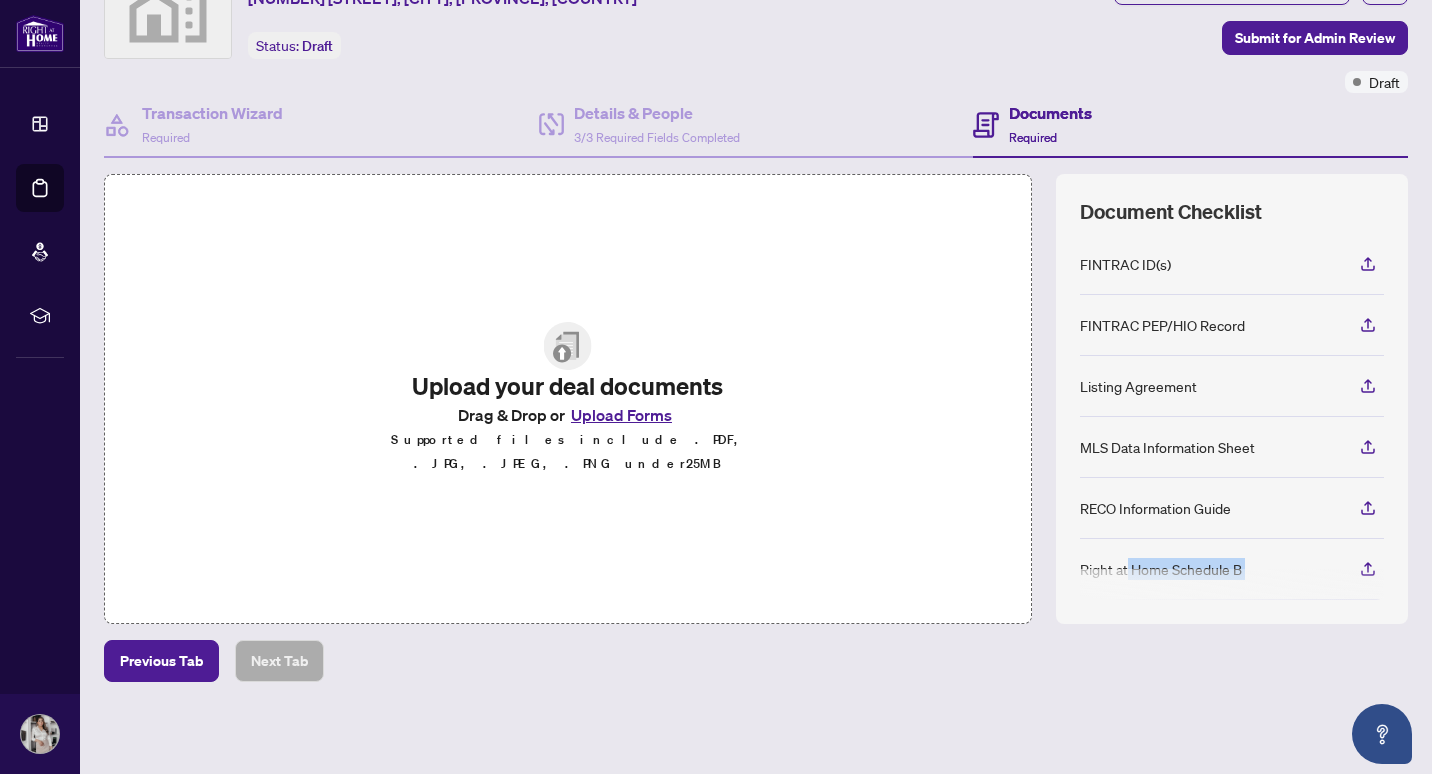 drag, startPoint x: 1114, startPoint y: 565, endPoint x: 1121, endPoint y: 825, distance: 260.0942 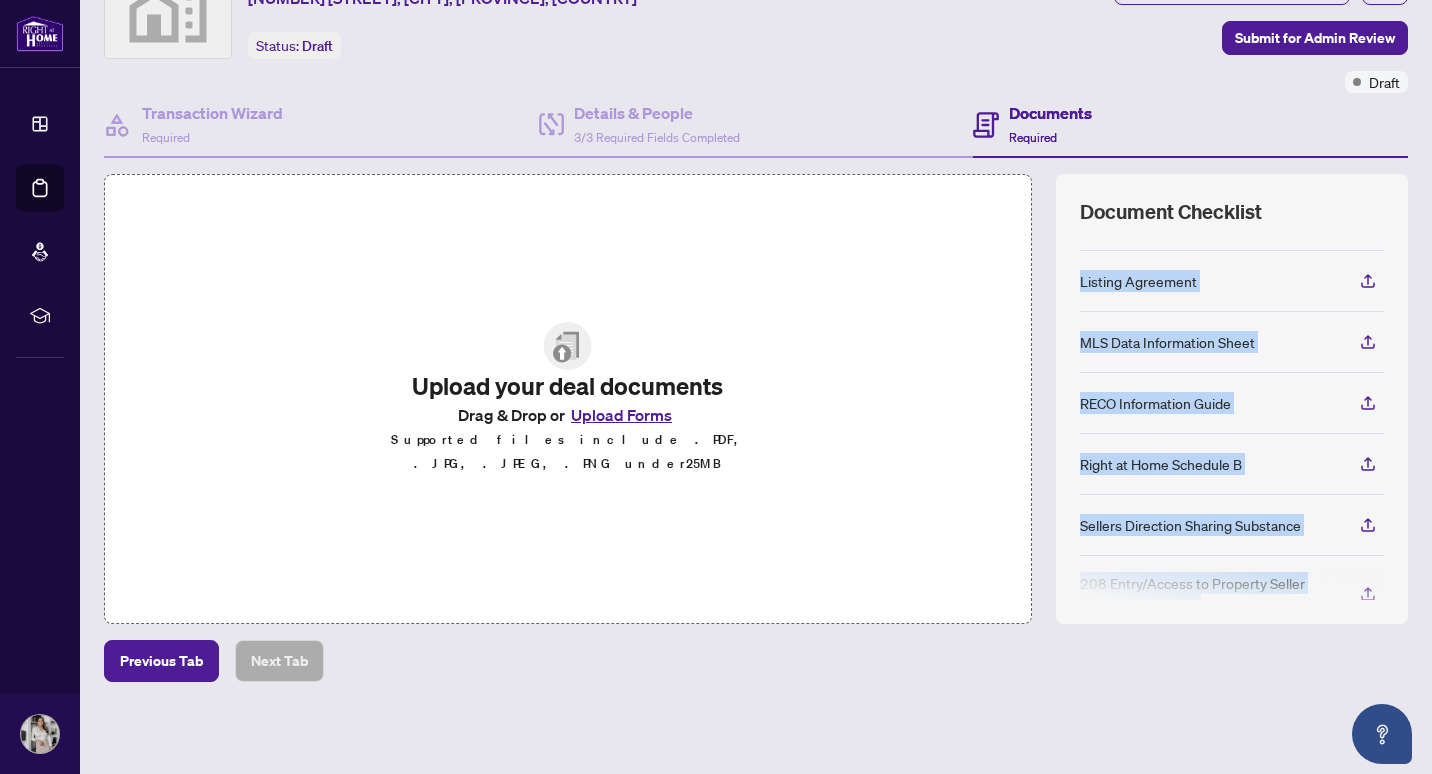 scroll, scrollTop: 206, scrollLeft: 0, axis: vertical 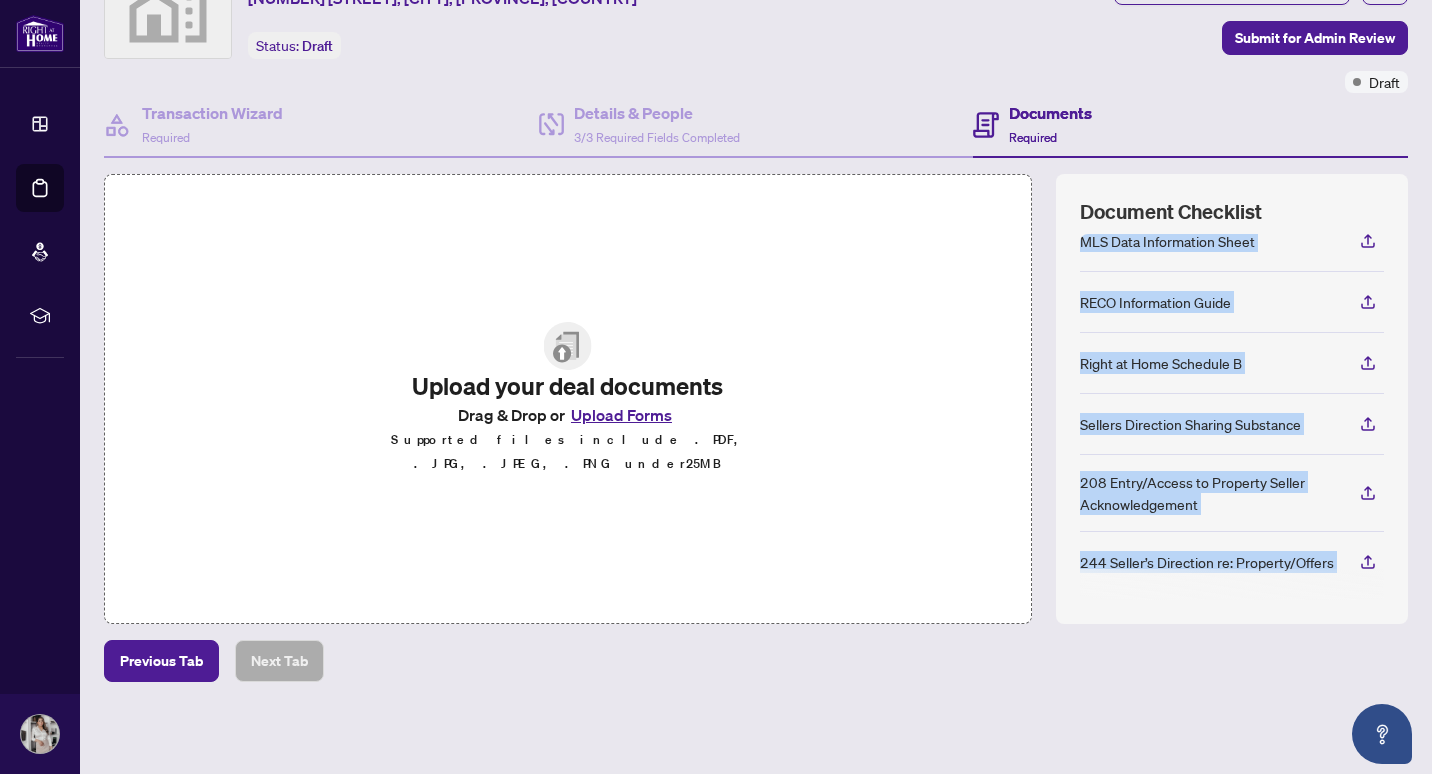 drag, startPoint x: 1137, startPoint y: 255, endPoint x: 1154, endPoint y: 681, distance: 426.33908 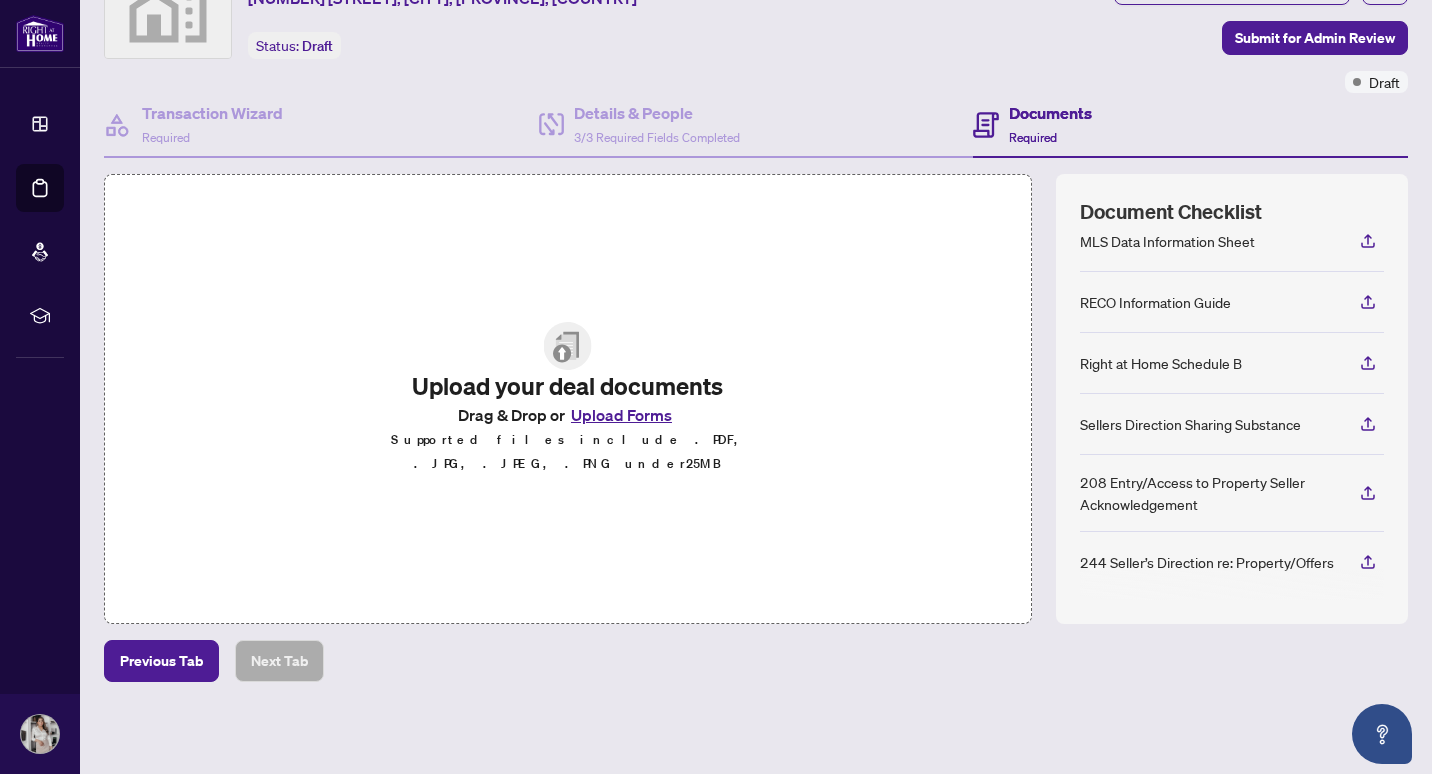 click on "Sellers Direction Sharing Substance" at bounding box center (1190, 424) 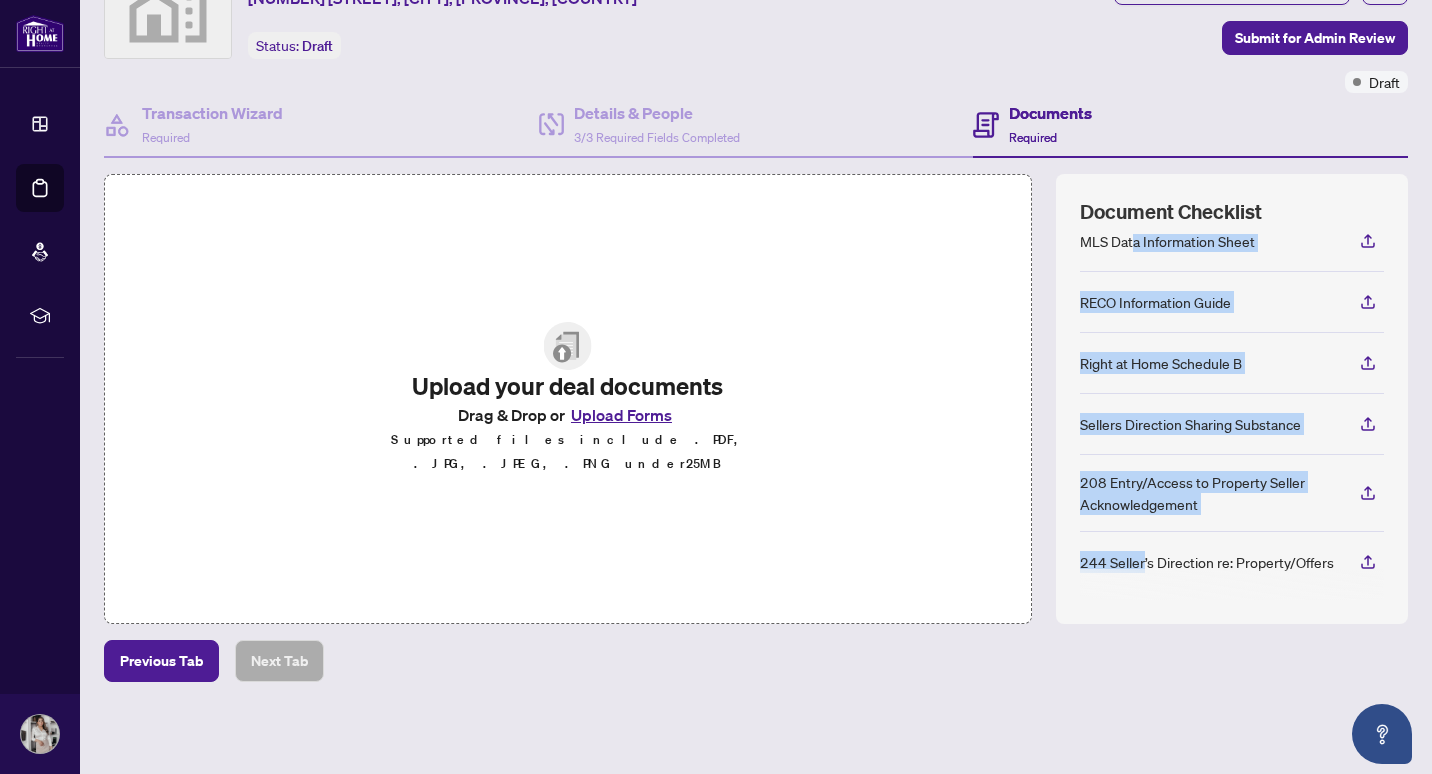 scroll, scrollTop: 0, scrollLeft: 0, axis: both 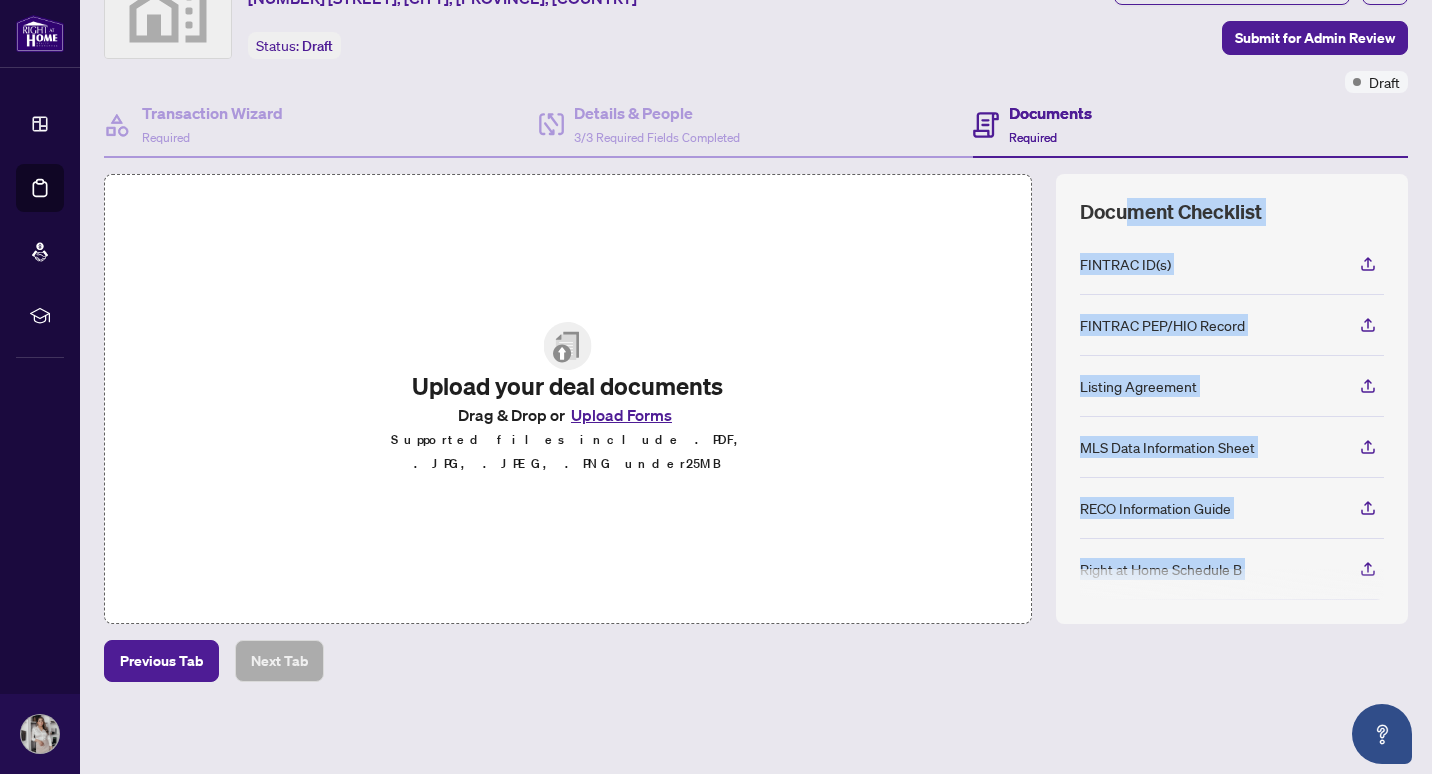drag, startPoint x: 1123, startPoint y: 566, endPoint x: 1115, endPoint y: 200, distance: 366.08743 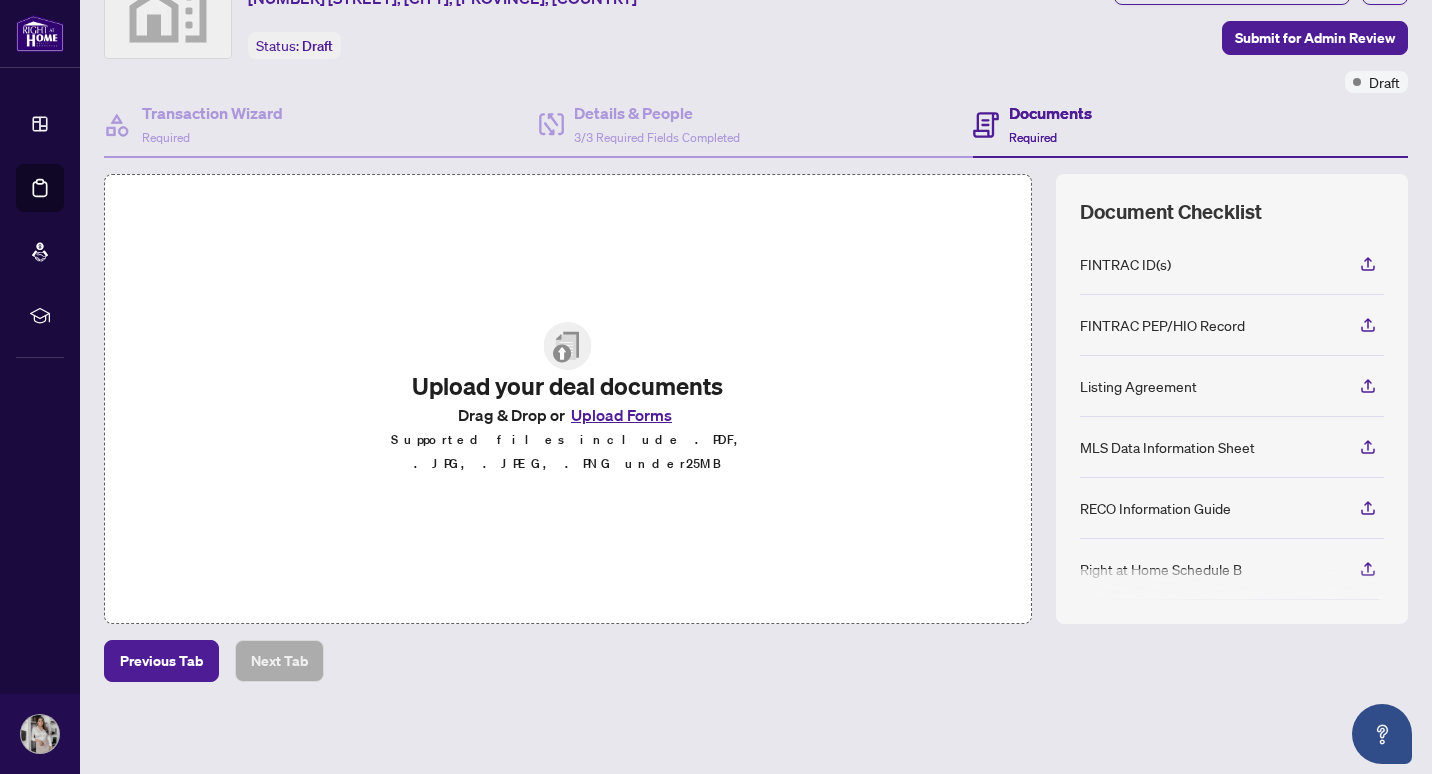 click at bounding box center (1232, 585) 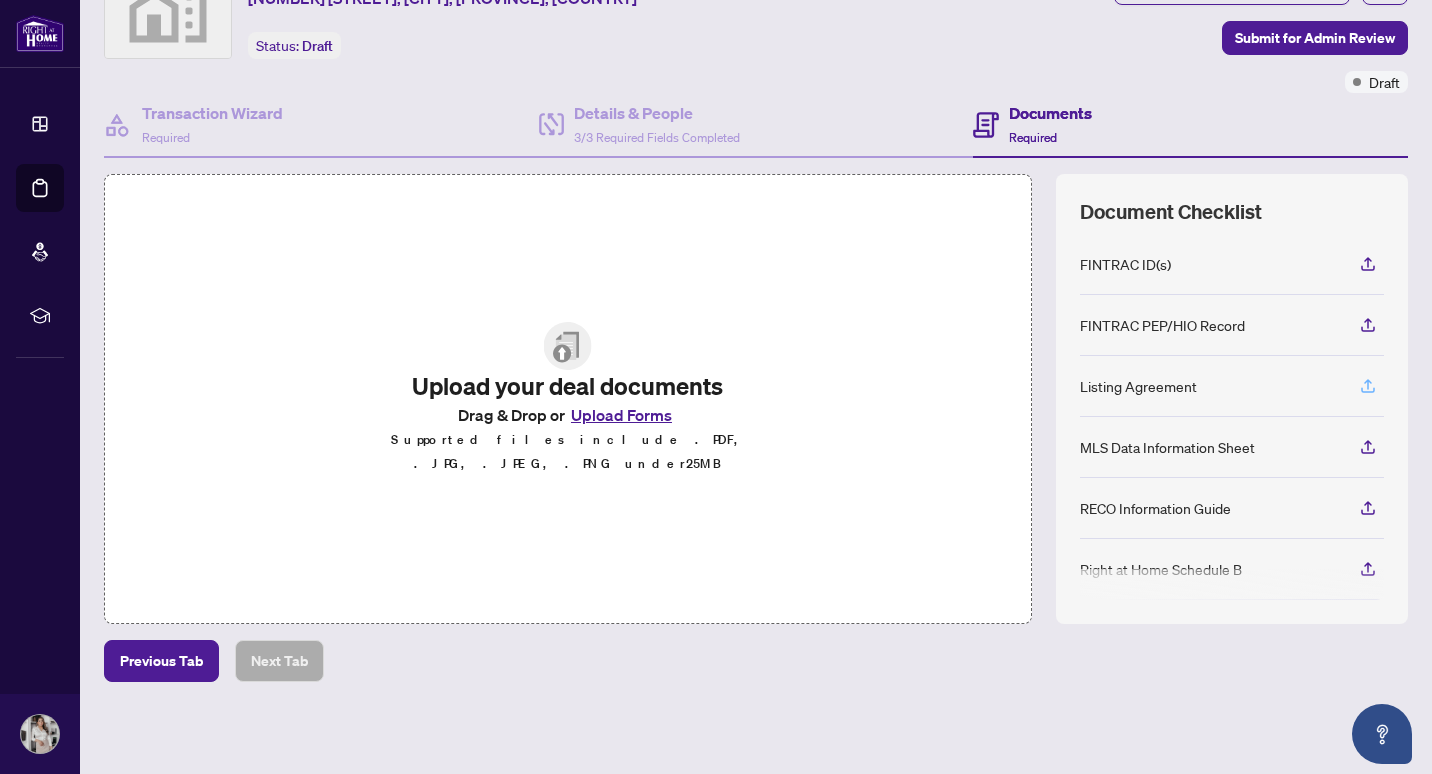 click at bounding box center [1368, 386] 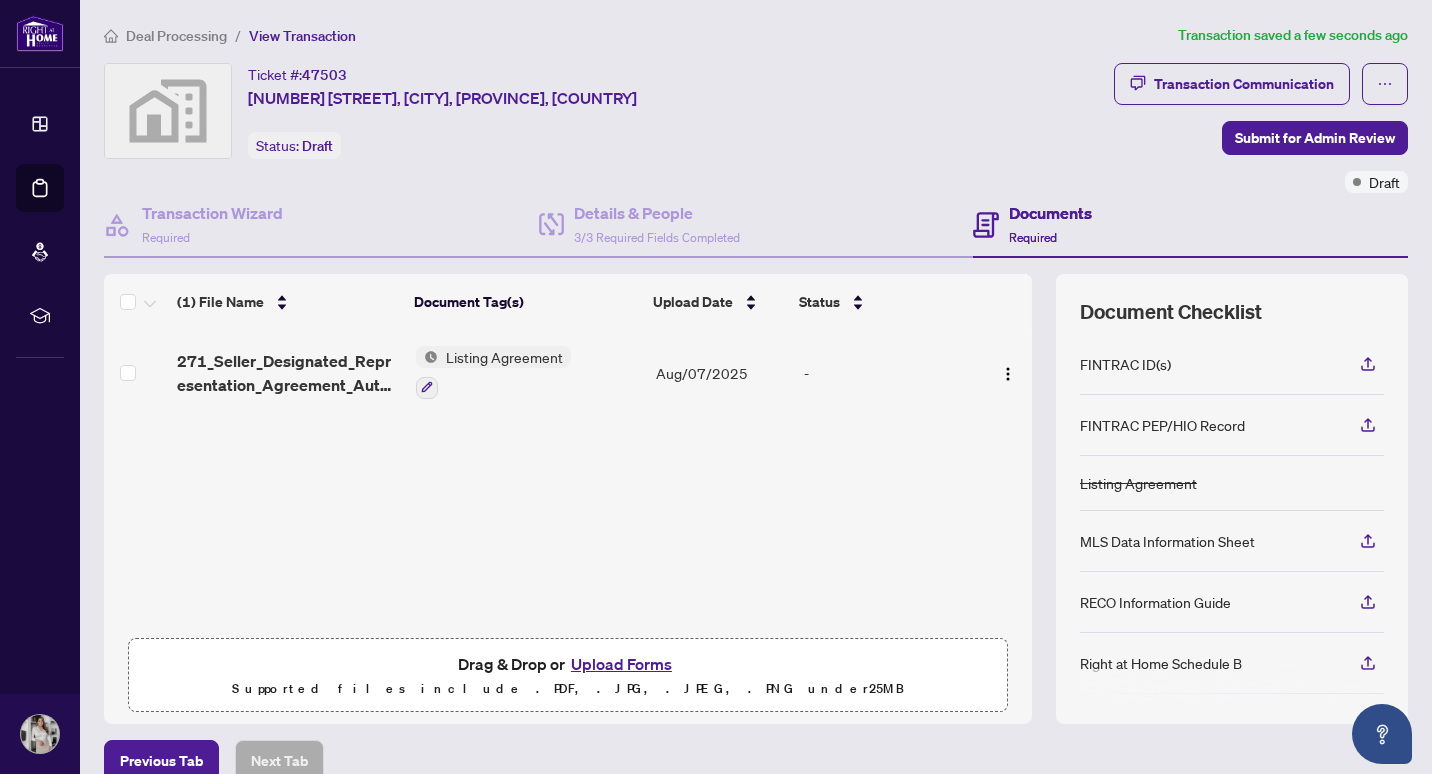 scroll, scrollTop: 100, scrollLeft: 0, axis: vertical 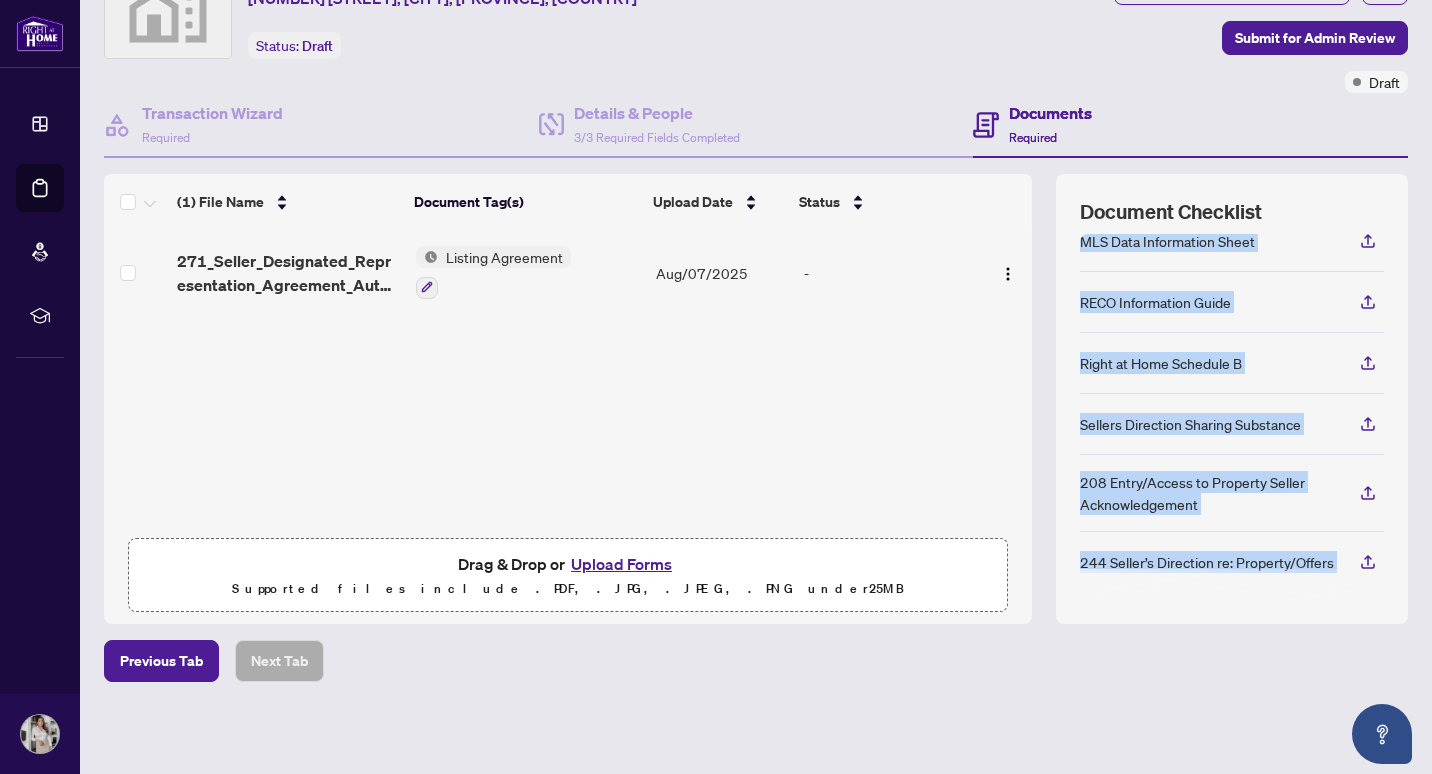 drag, startPoint x: 1226, startPoint y: 241, endPoint x: 1226, endPoint y: 637, distance: 396 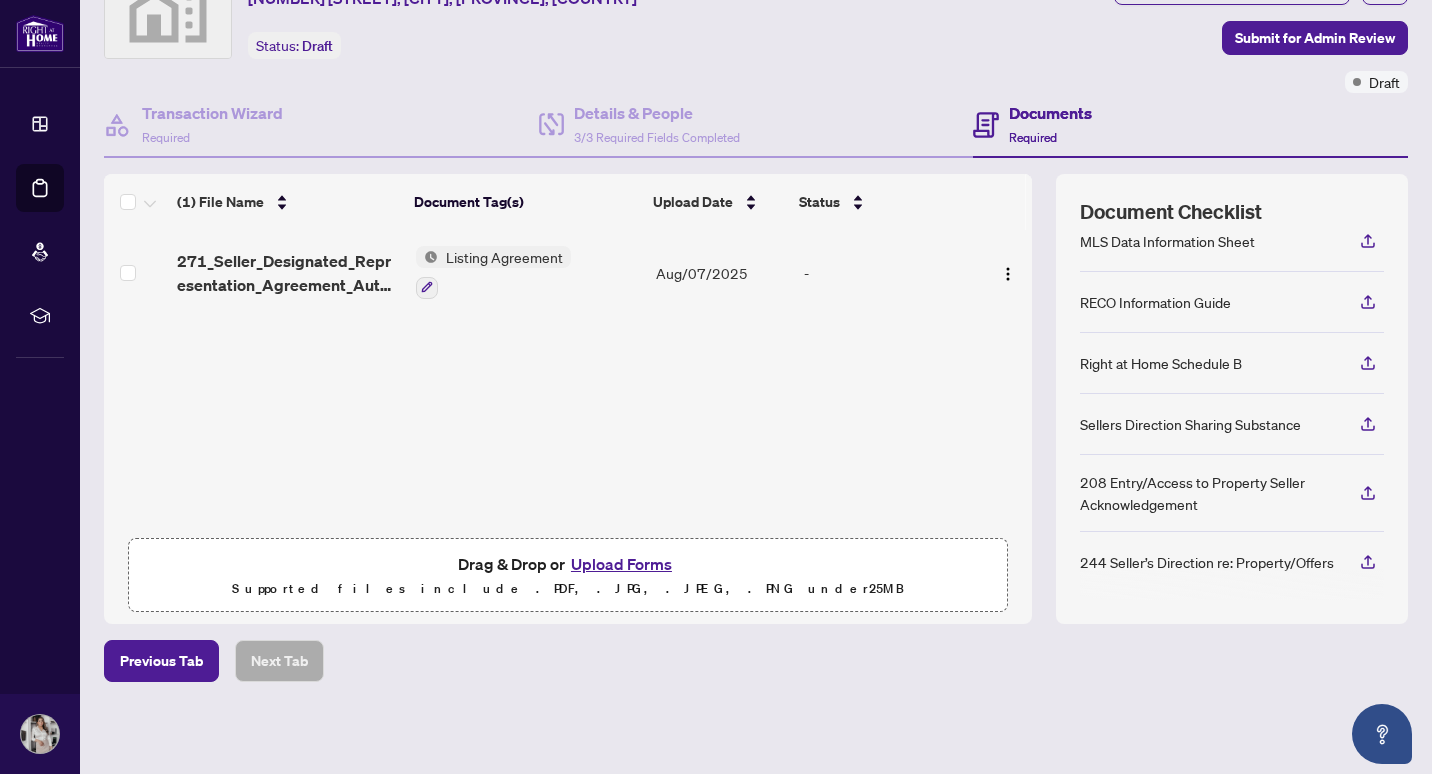 click on "Document Checklist" at bounding box center (1232, 212) 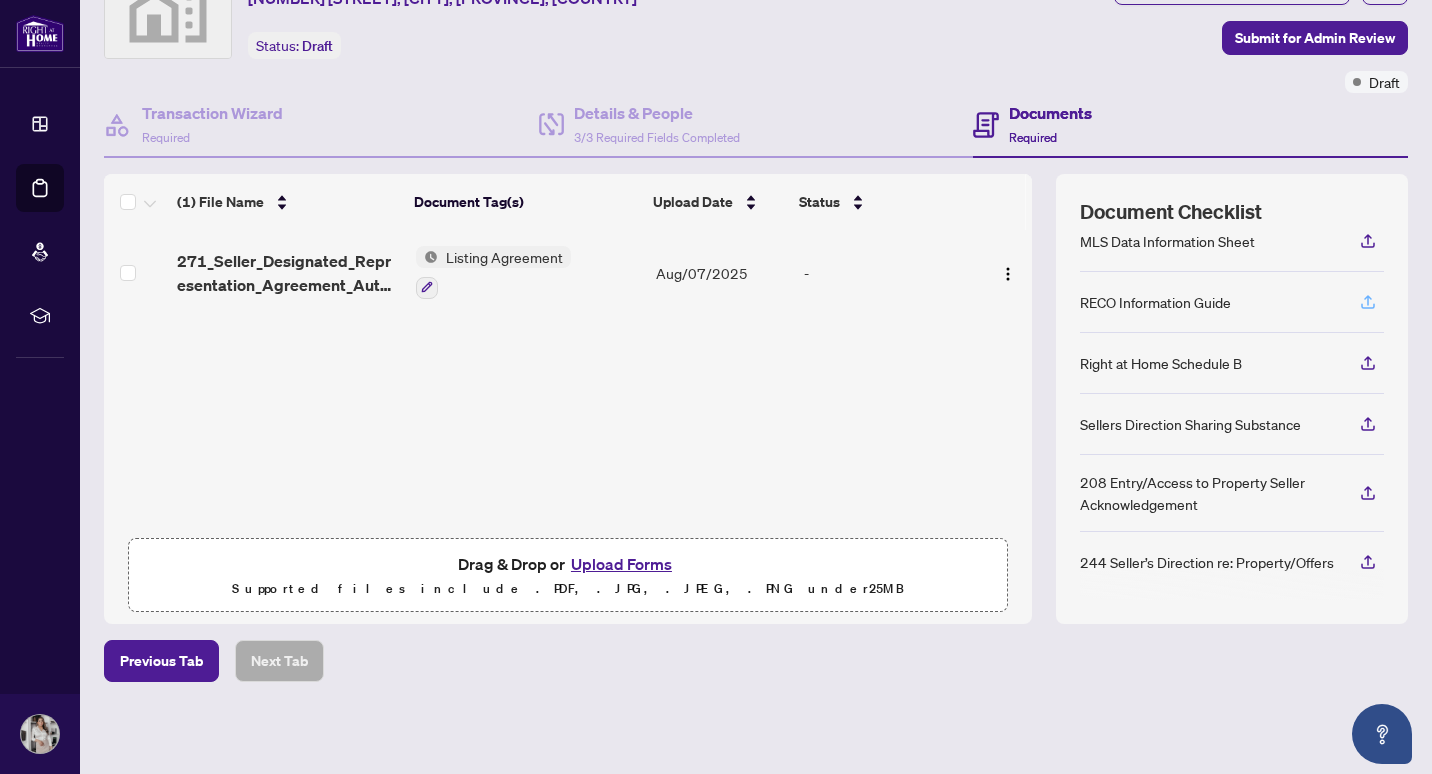 click 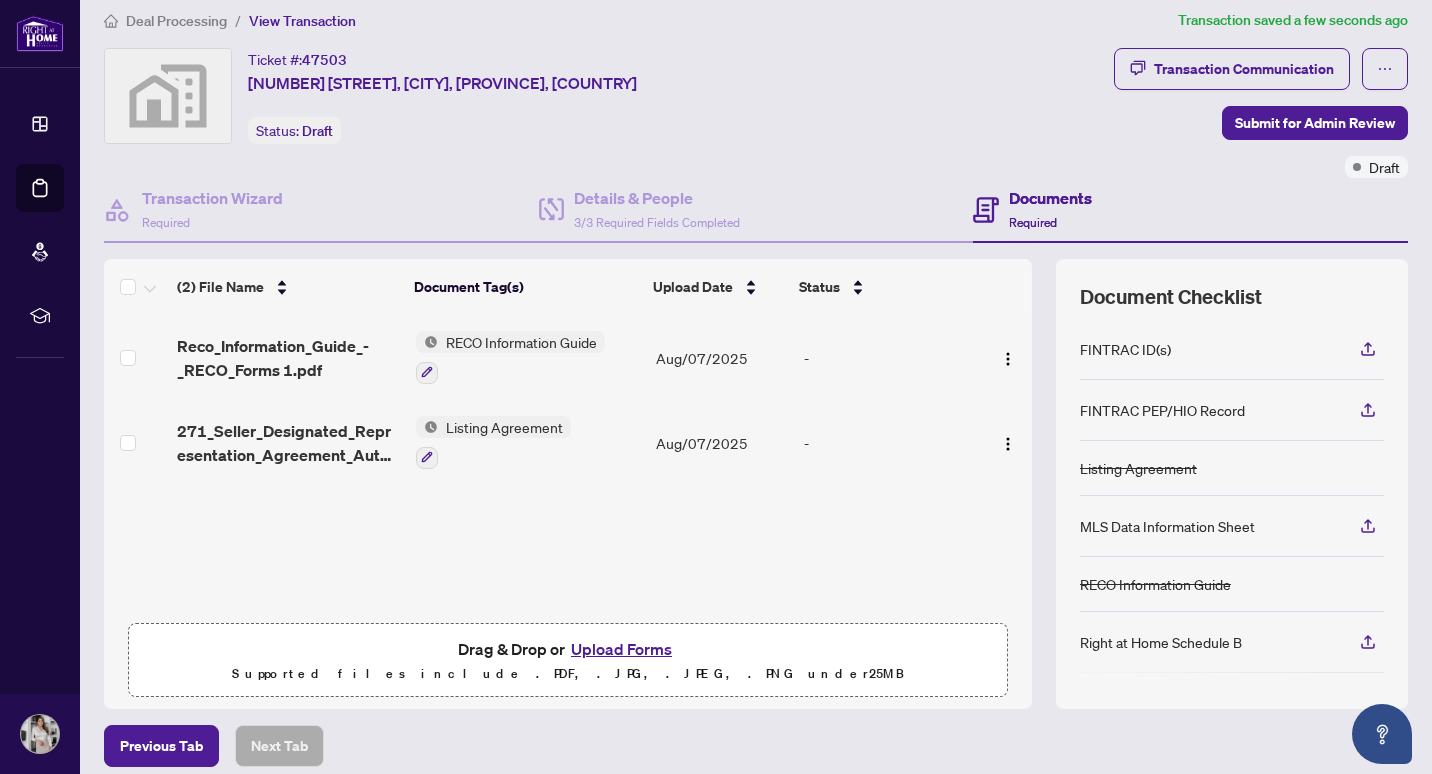 scroll, scrollTop: 0, scrollLeft: 0, axis: both 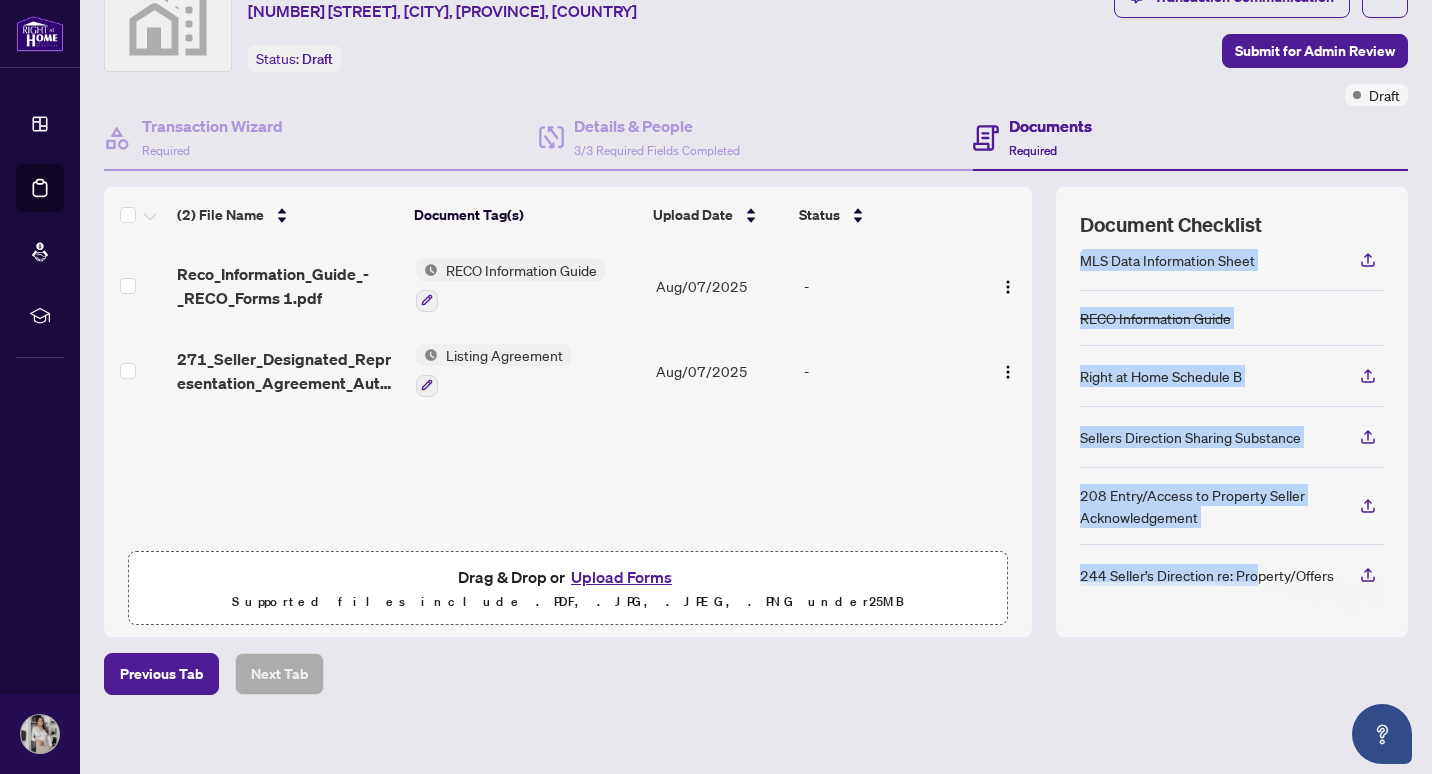 drag, startPoint x: 1212, startPoint y: 263, endPoint x: 1236, endPoint y: 623, distance: 360.7991 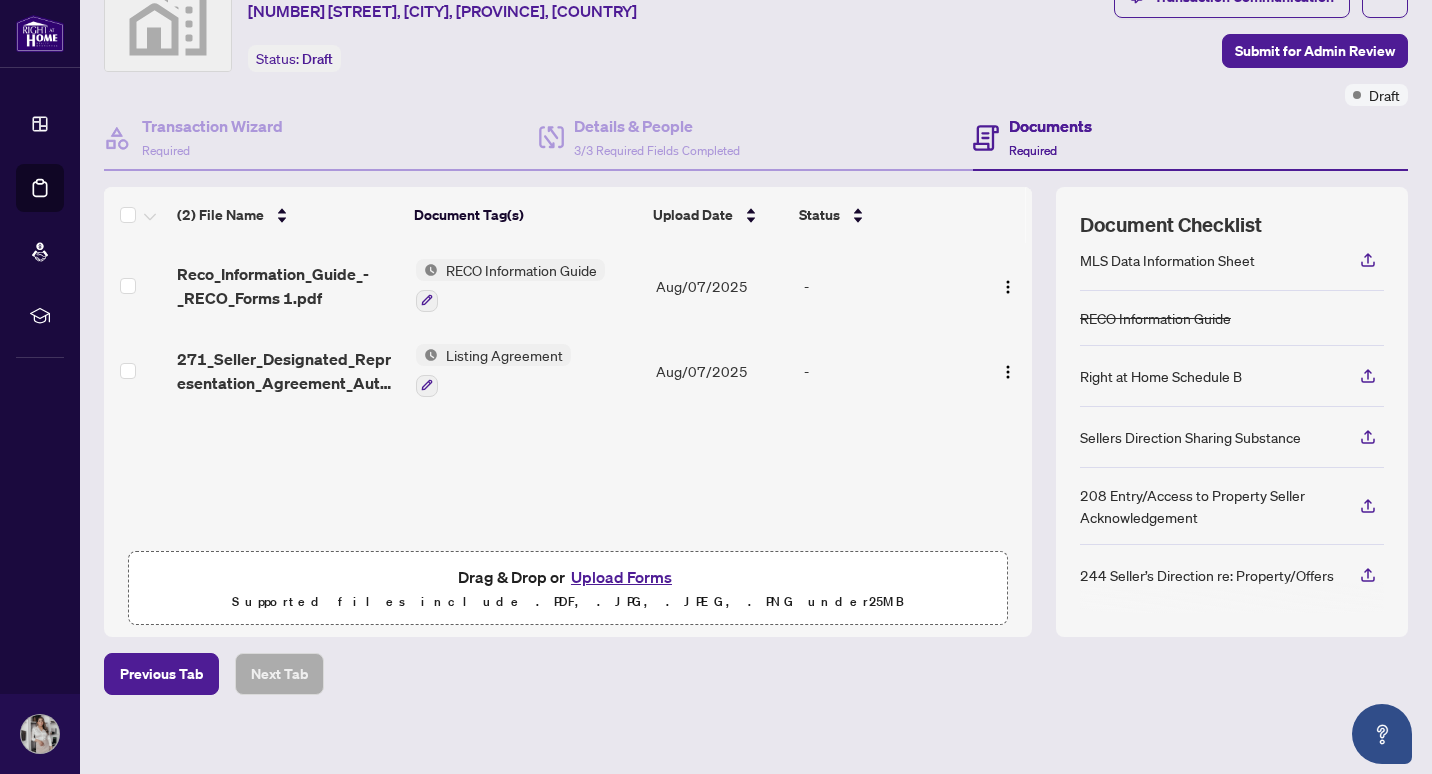 drag, startPoint x: 1236, startPoint y: 623, endPoint x: 1157, endPoint y: 680, distance: 97.41663 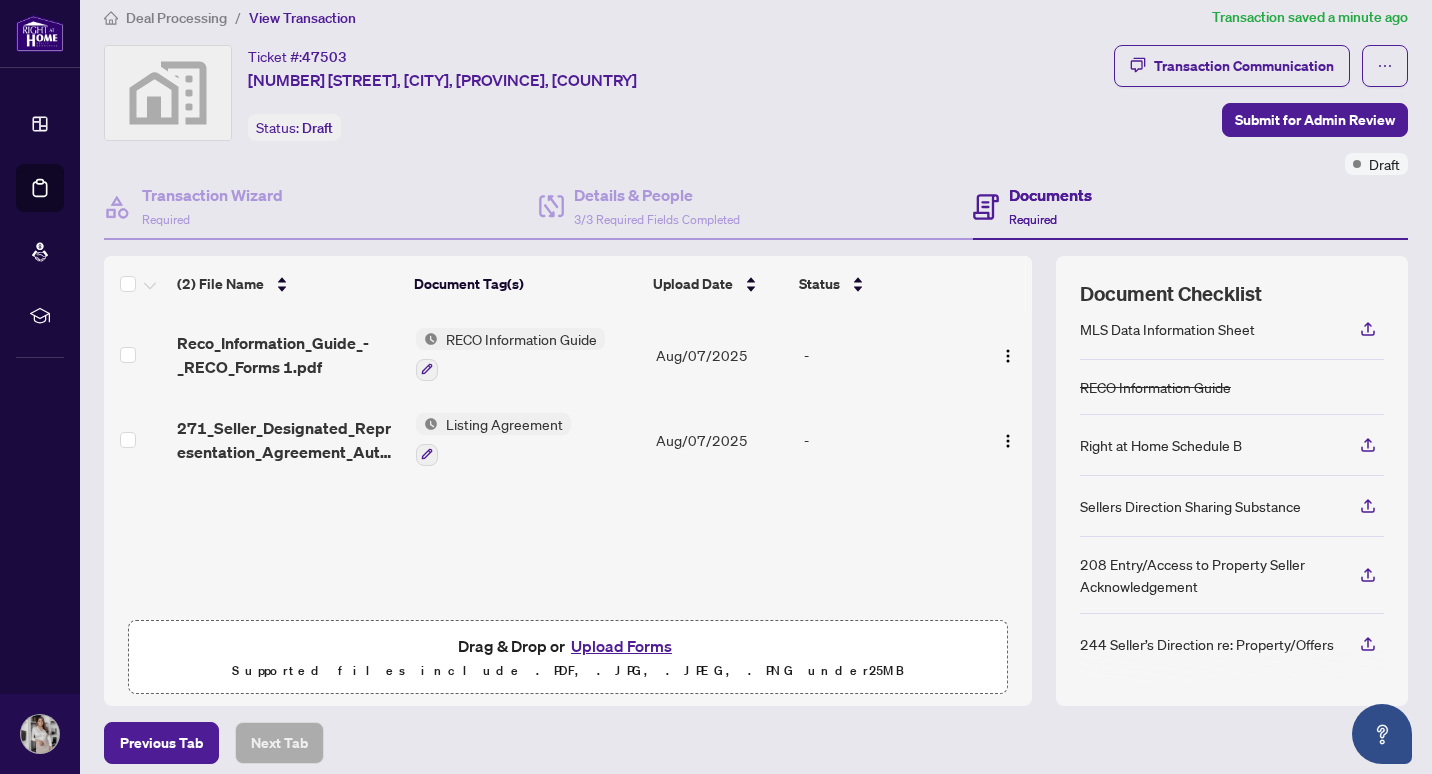scroll, scrollTop: 18, scrollLeft: 0, axis: vertical 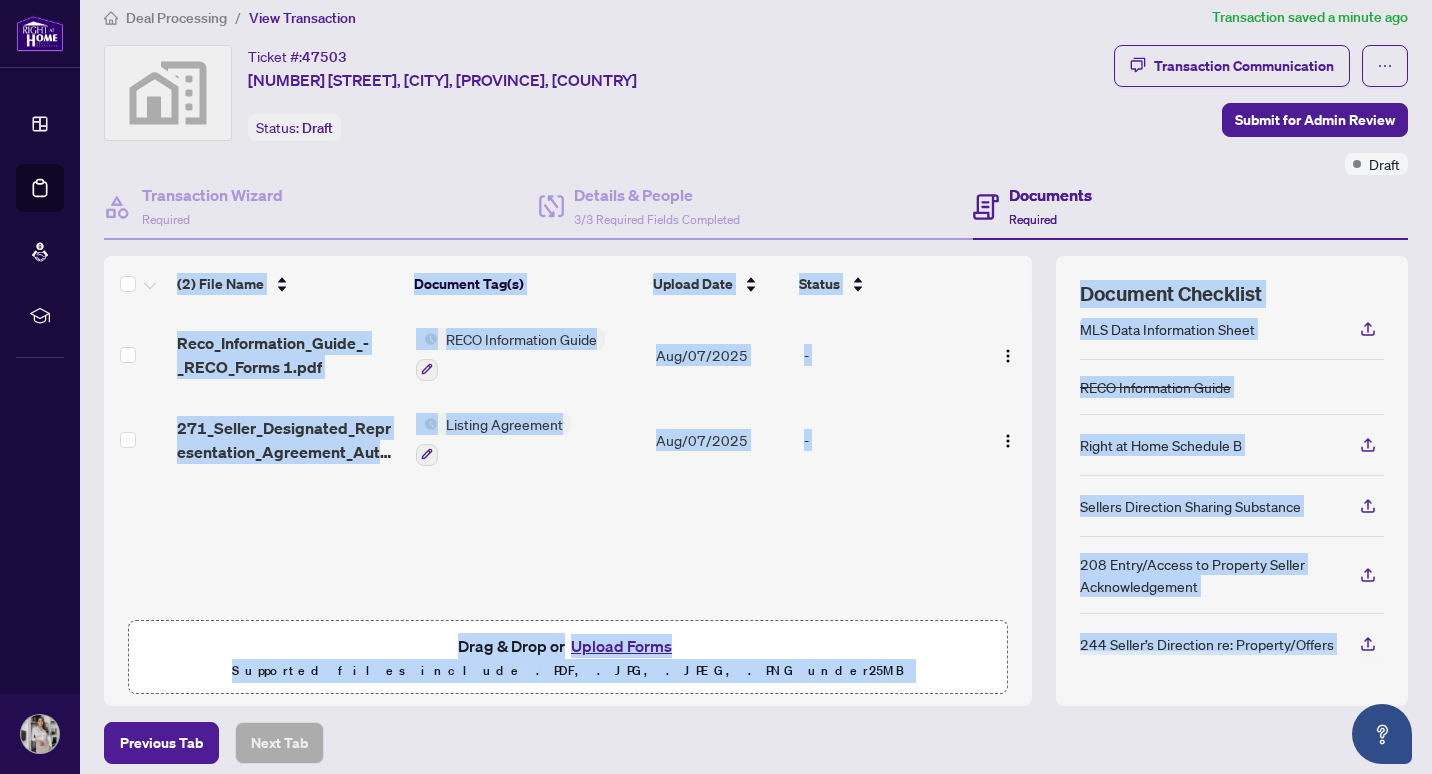 drag, startPoint x: 1244, startPoint y: 716, endPoint x: 1208, endPoint y: 206, distance: 511.269 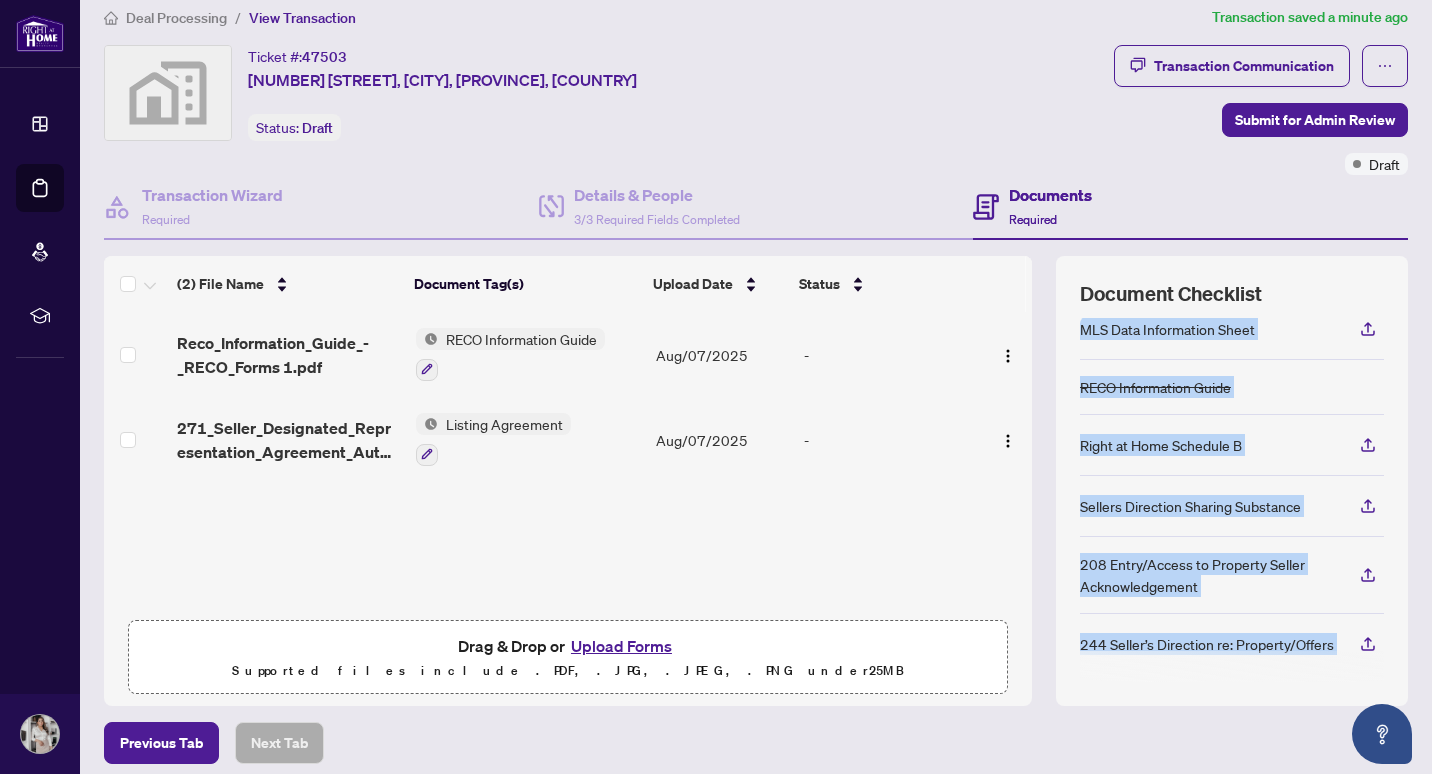 scroll, scrollTop: 100, scrollLeft: 0, axis: vertical 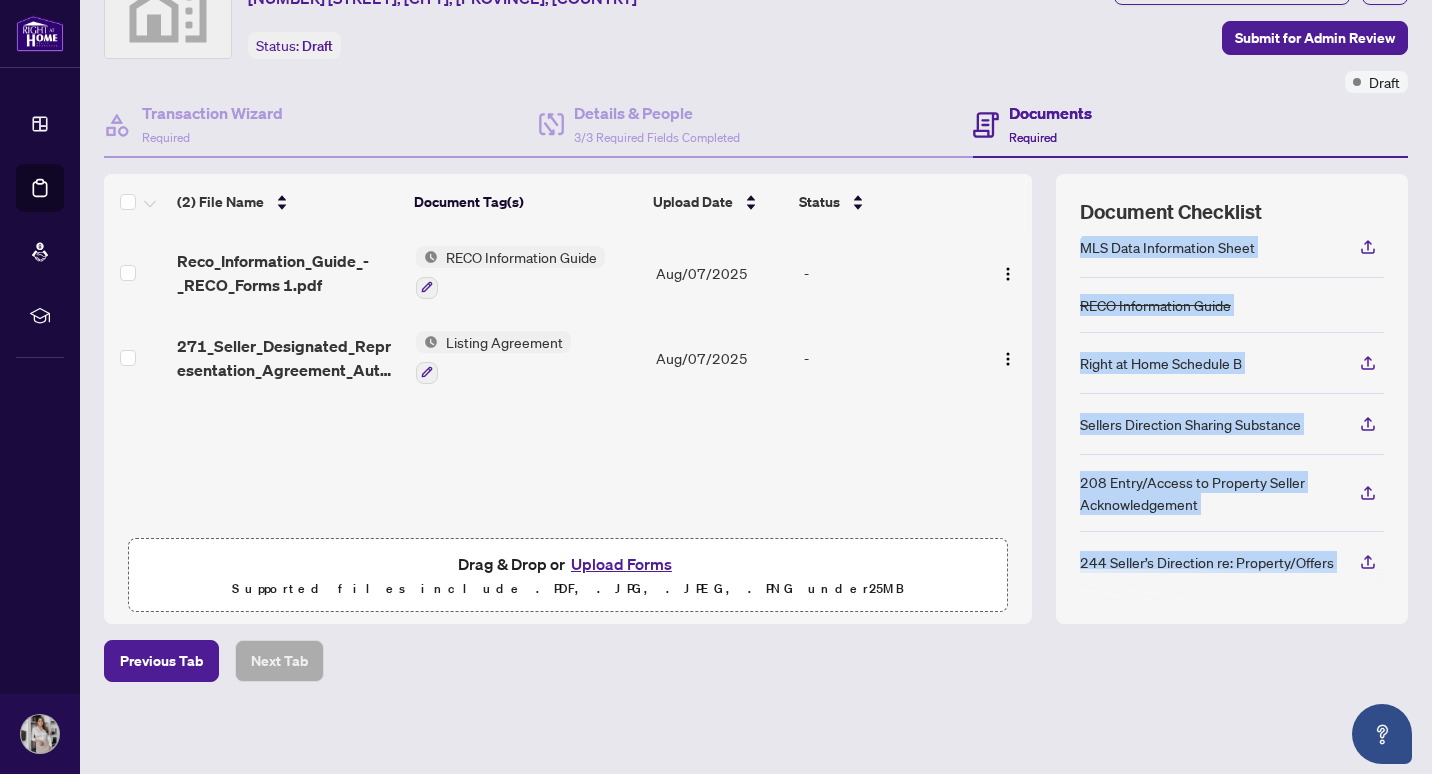 drag, startPoint x: 1069, startPoint y: 315, endPoint x: 1082, endPoint y: 817, distance: 502.1683 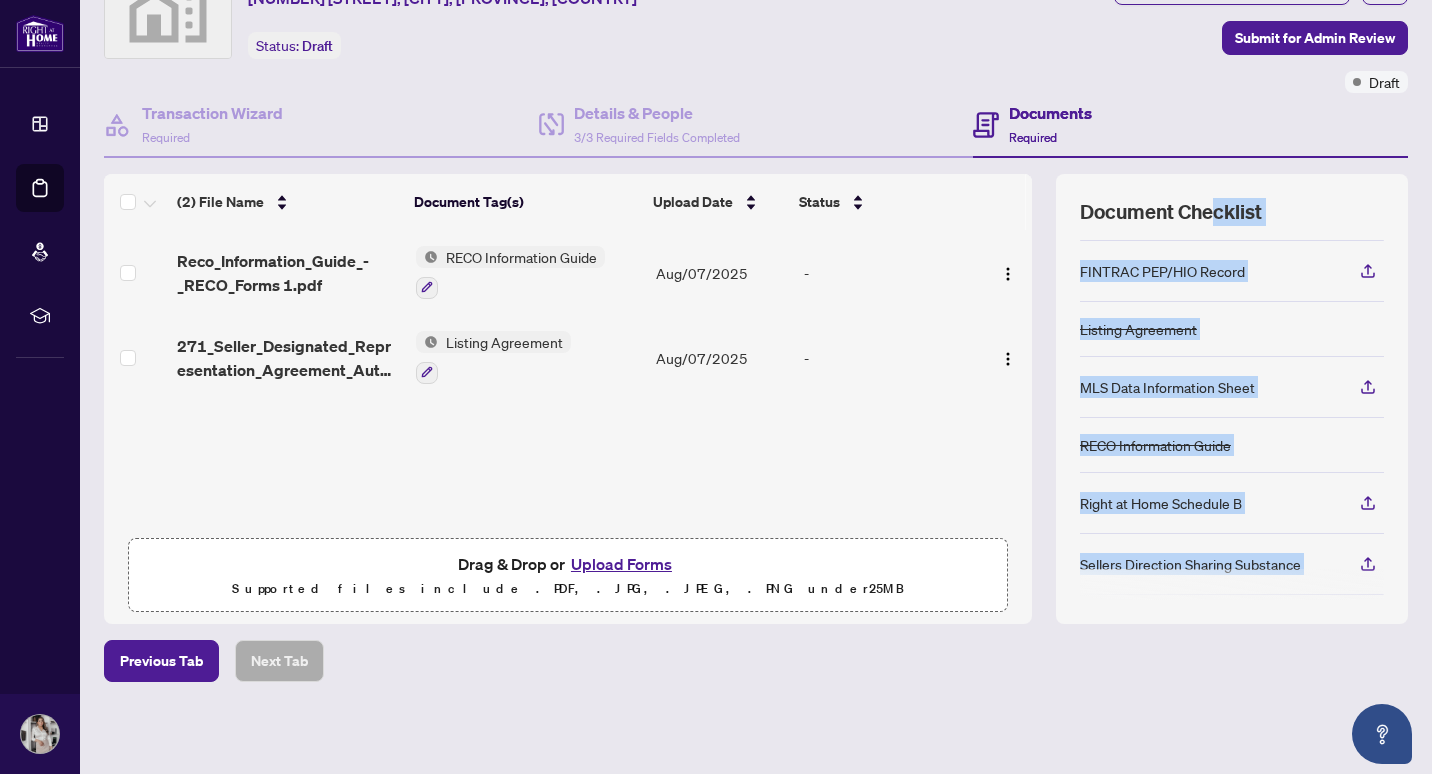 scroll, scrollTop: 0, scrollLeft: 0, axis: both 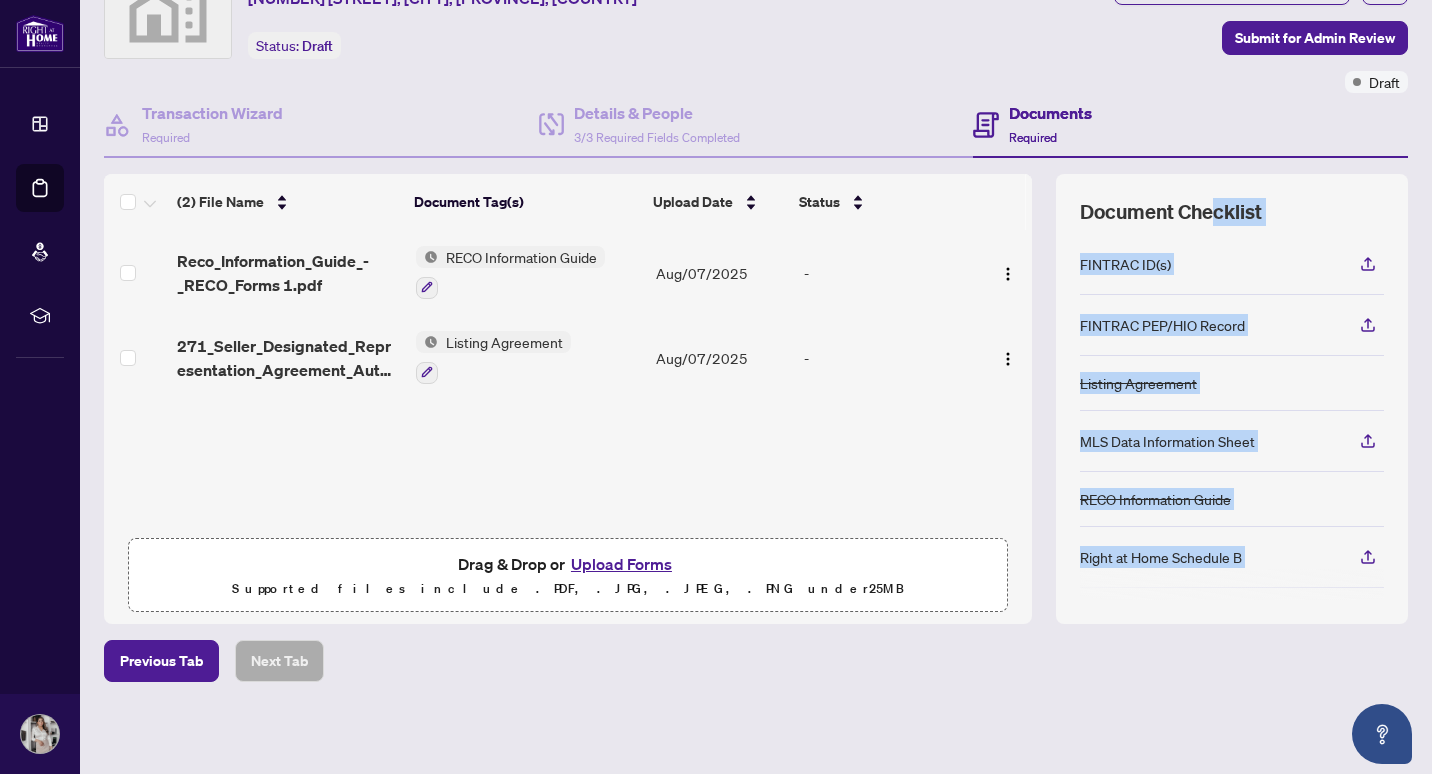 drag, startPoint x: 1215, startPoint y: 578, endPoint x: 1203, endPoint y: 203, distance: 375.19196 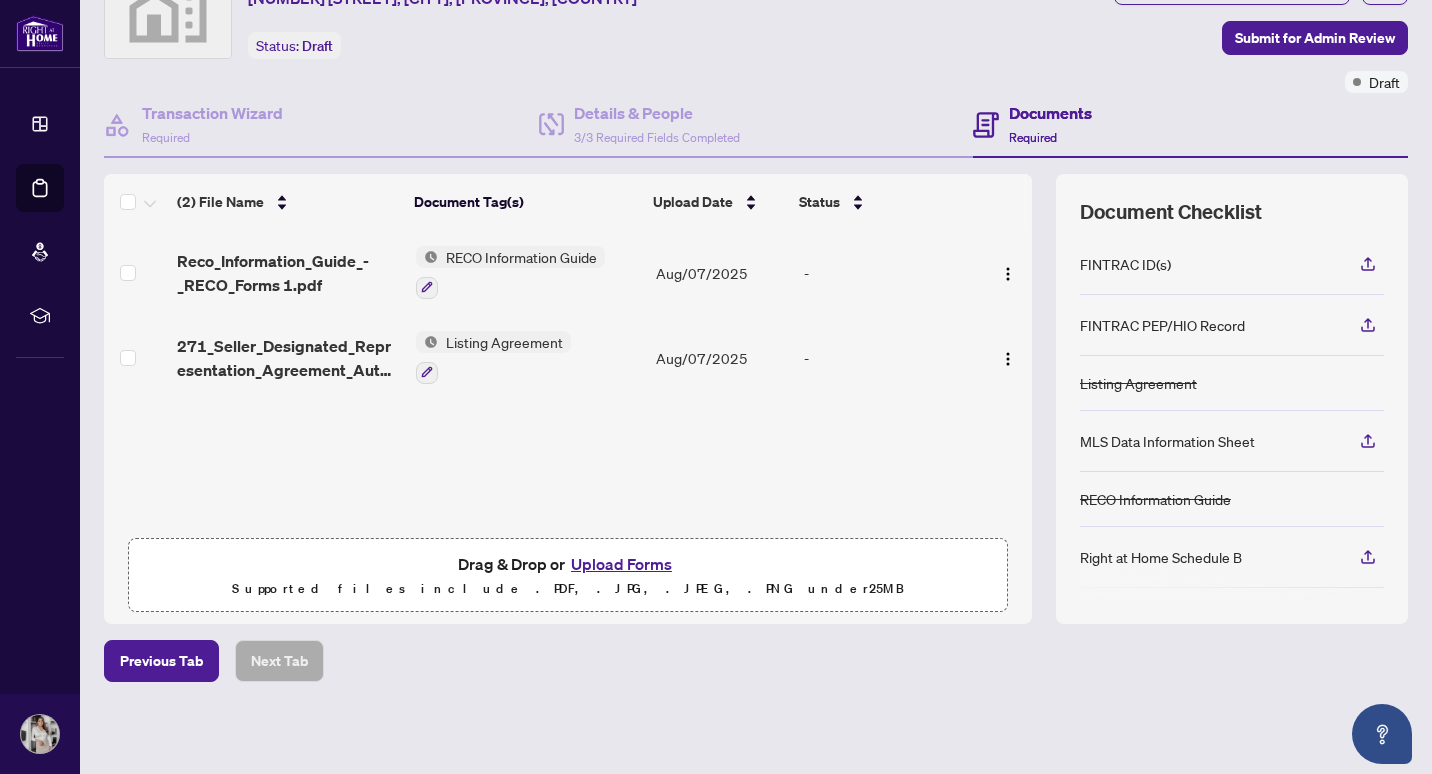 click on "Transaction Communication Submit for Admin Review Draft" at bounding box center (1261, 28) 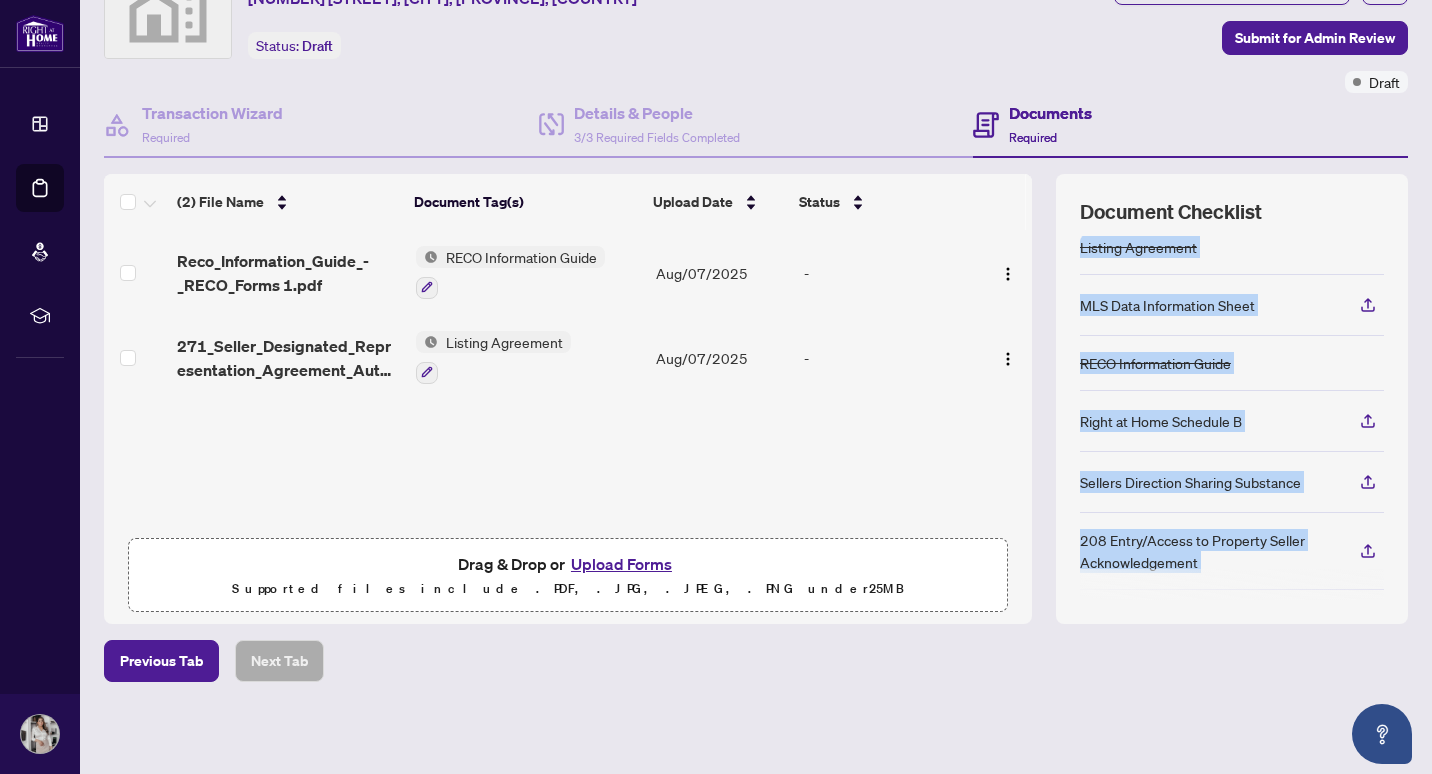 scroll, scrollTop: 194, scrollLeft: 0, axis: vertical 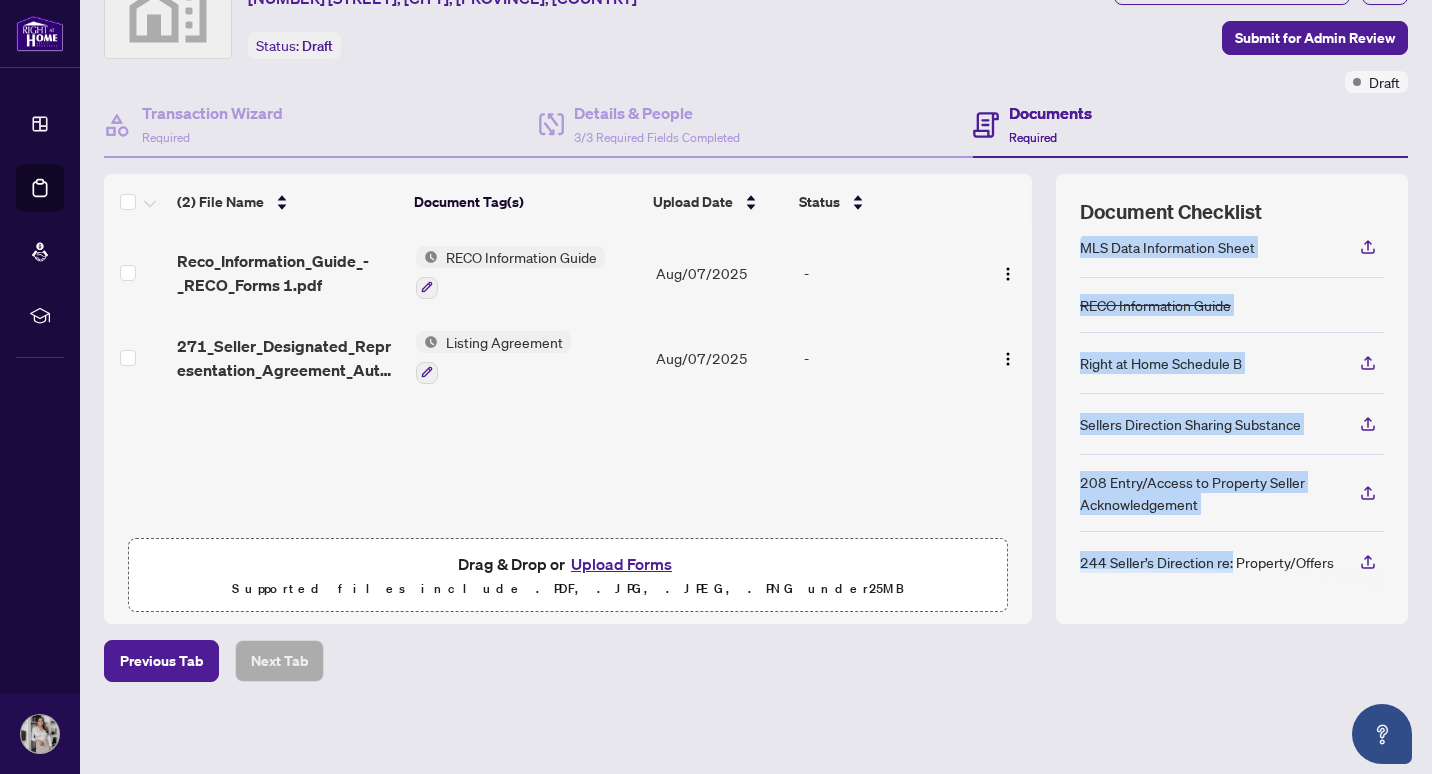 drag, startPoint x: 1237, startPoint y: 237, endPoint x: 1213, endPoint y: 617, distance: 380.75714 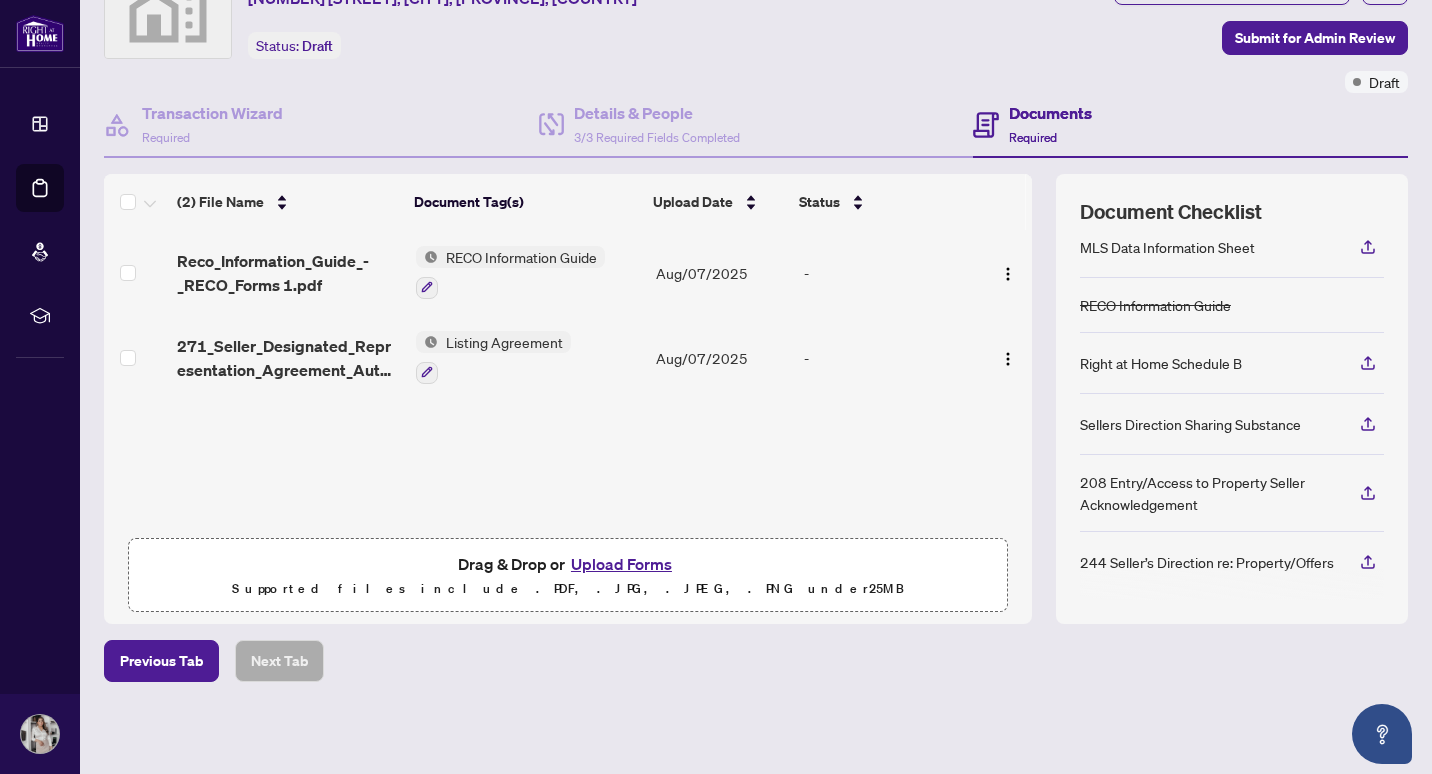 drag, startPoint x: 1213, startPoint y: 617, endPoint x: 1122, endPoint y: 595, distance: 93.62158 